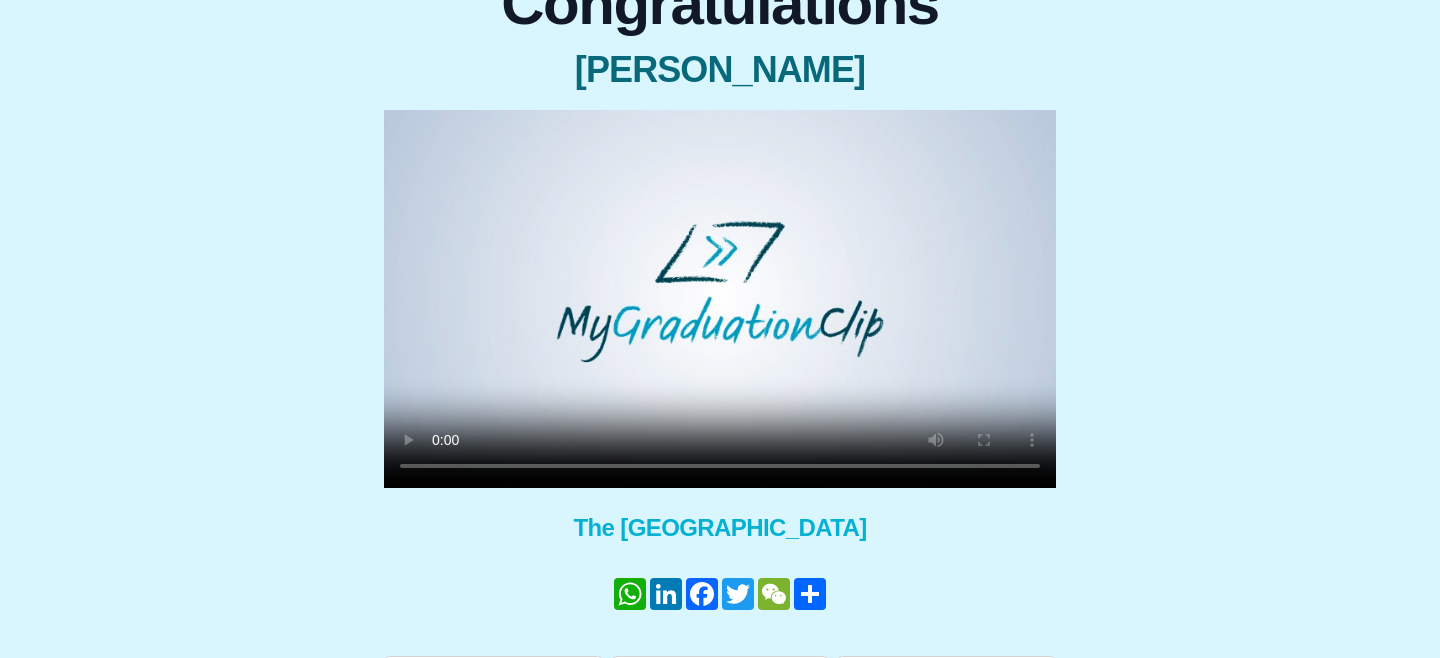 scroll, scrollTop: 219, scrollLeft: 0, axis: vertical 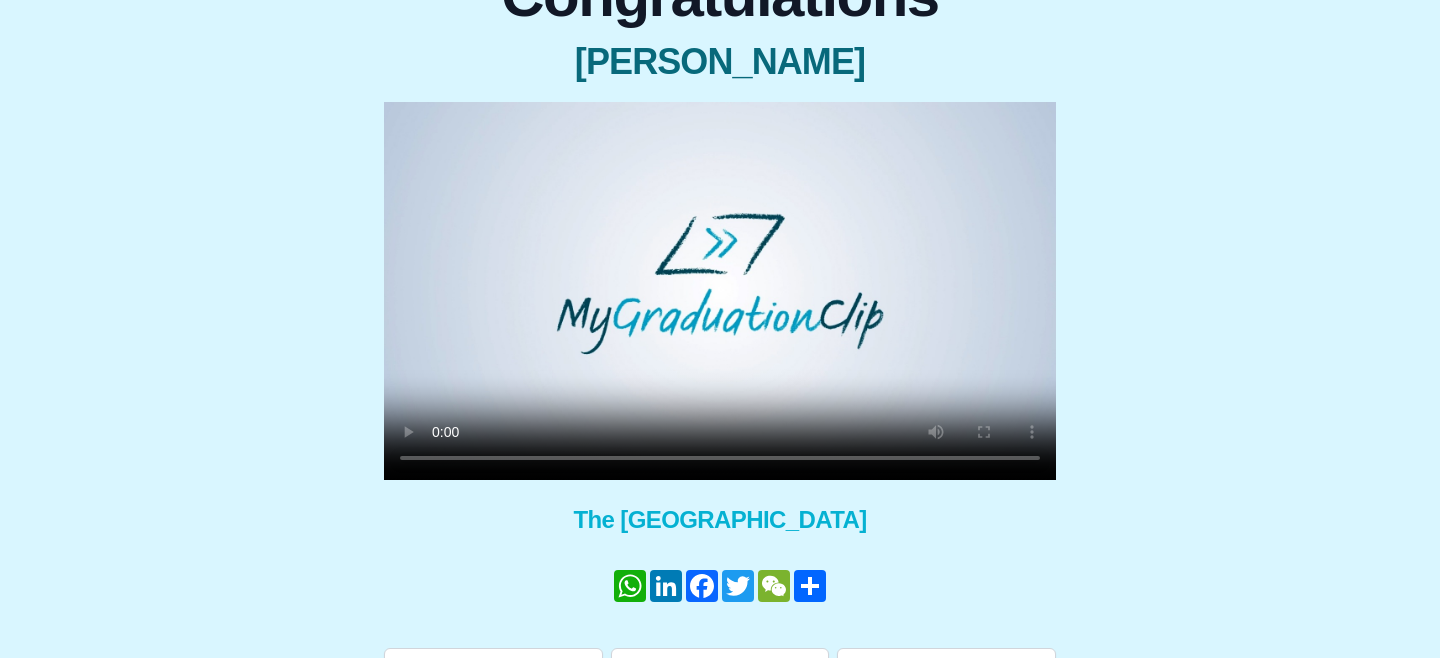 click at bounding box center [720, 291] 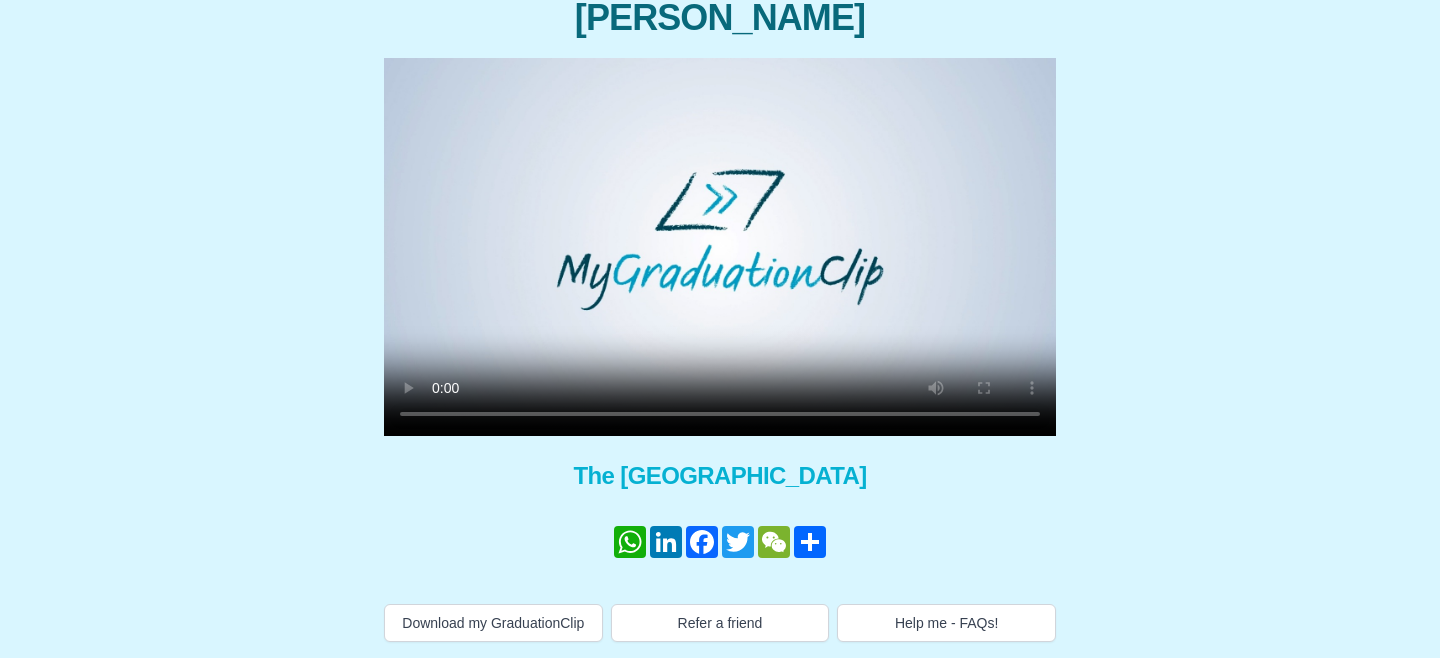 scroll, scrollTop: 283, scrollLeft: 0, axis: vertical 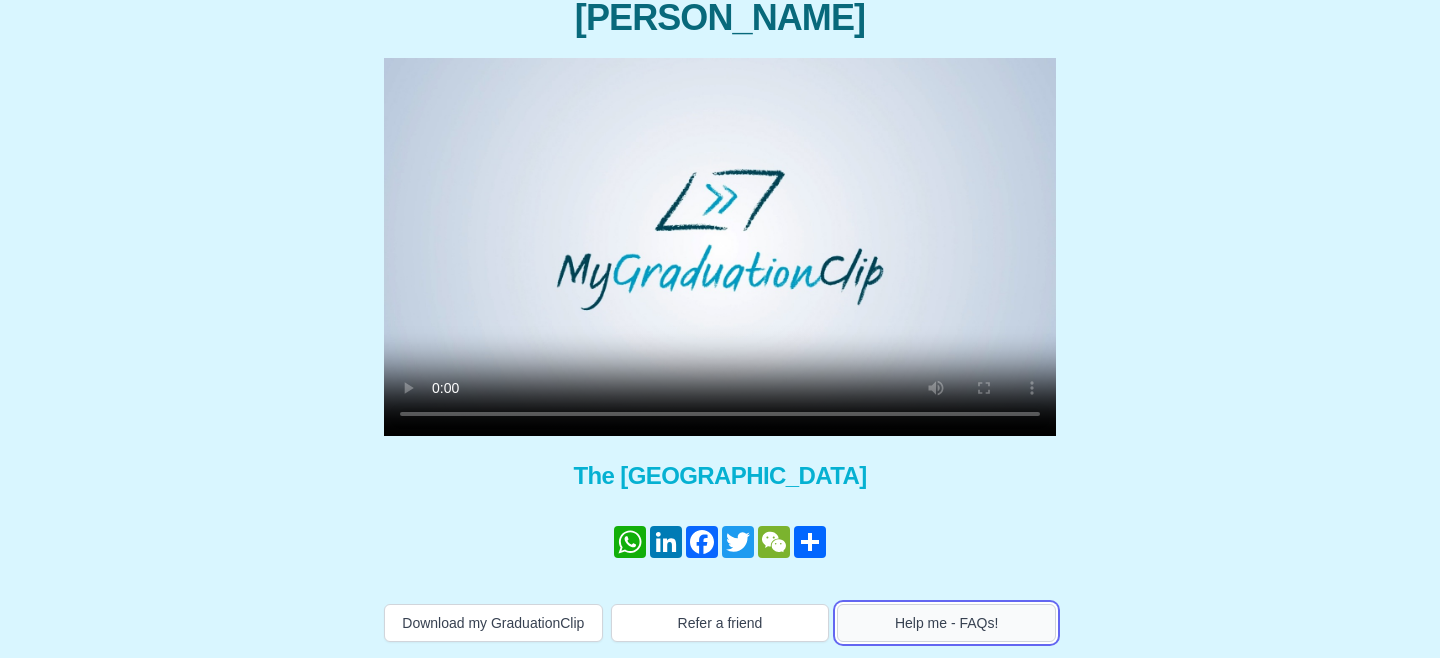 click on "Help me - FAQs!" at bounding box center [946, 623] 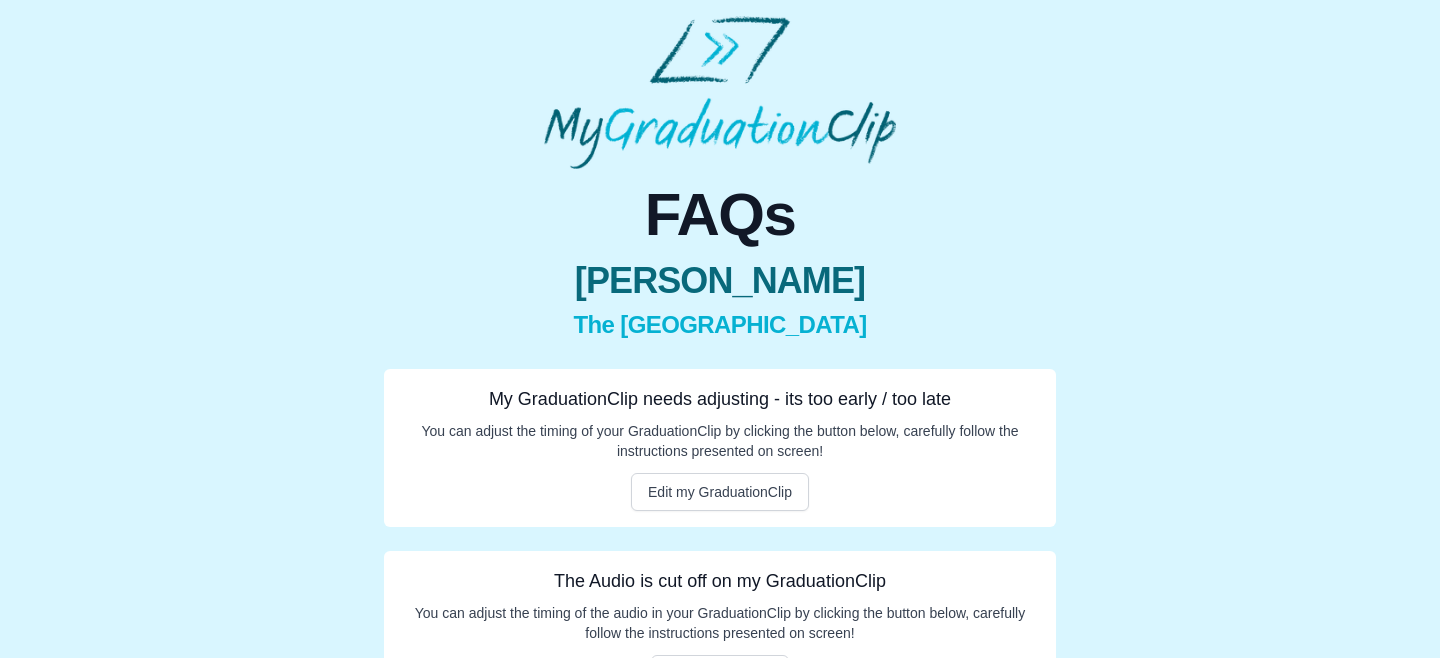 scroll, scrollTop: 249, scrollLeft: 0, axis: vertical 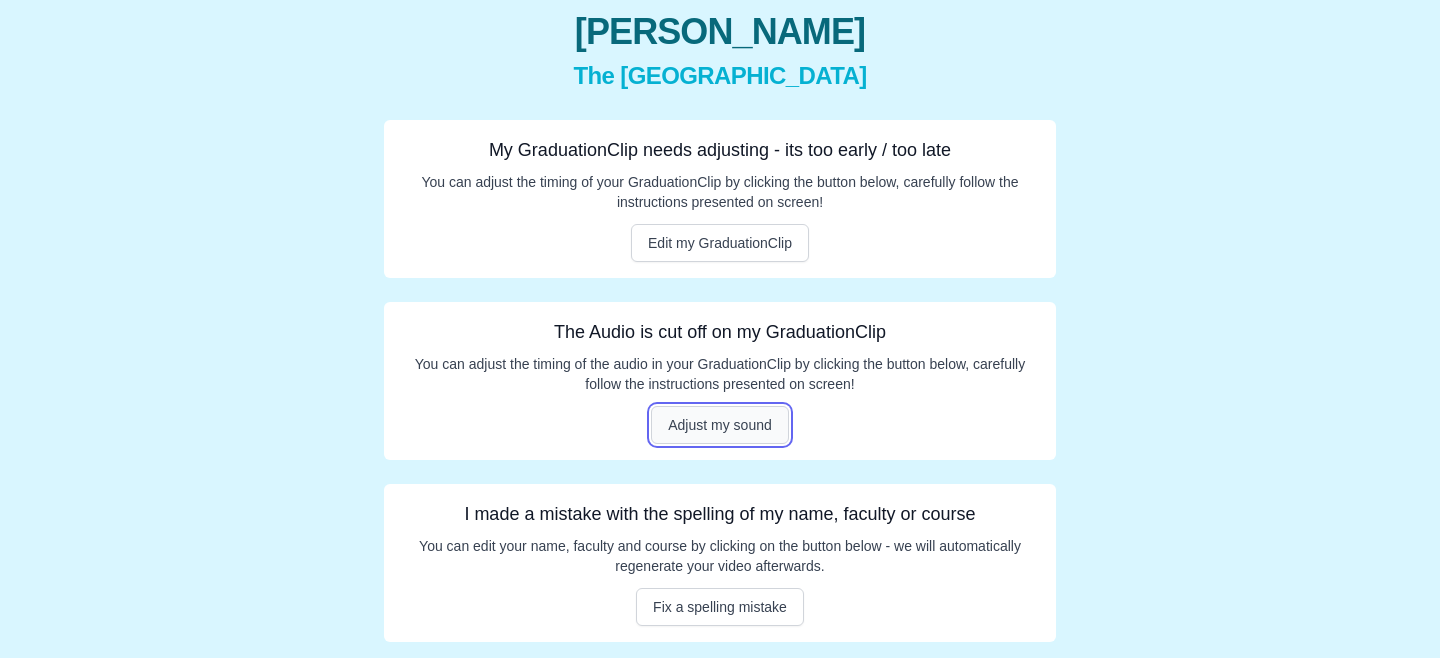 click on "Adjust my sound" at bounding box center [720, 425] 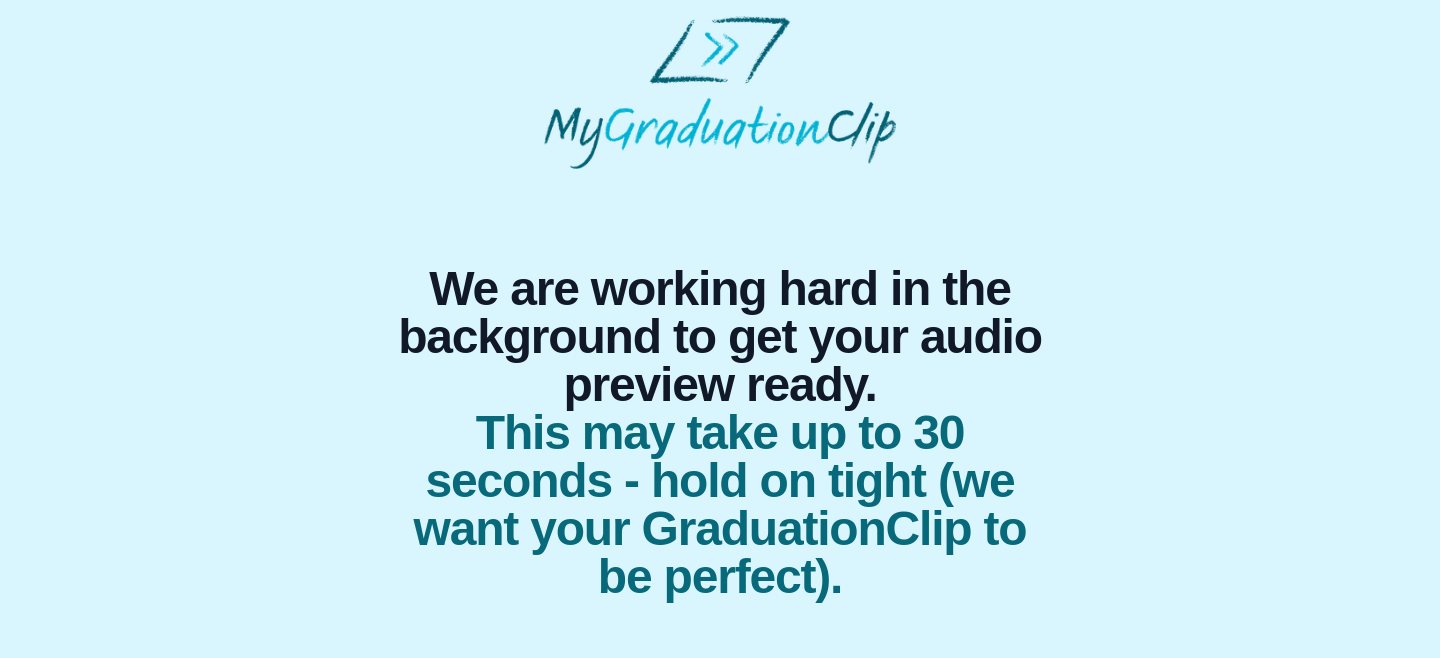 scroll, scrollTop: 0, scrollLeft: 0, axis: both 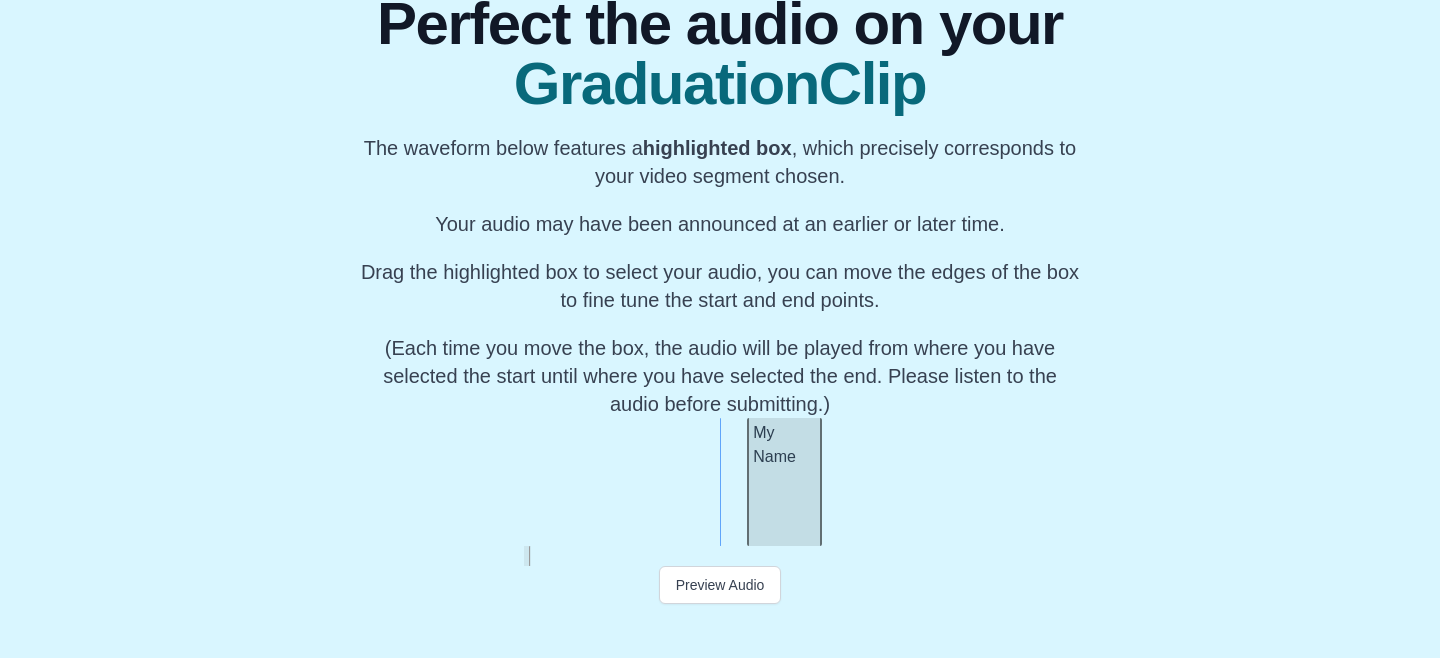 click on "My Name" at bounding box center [784, 482] 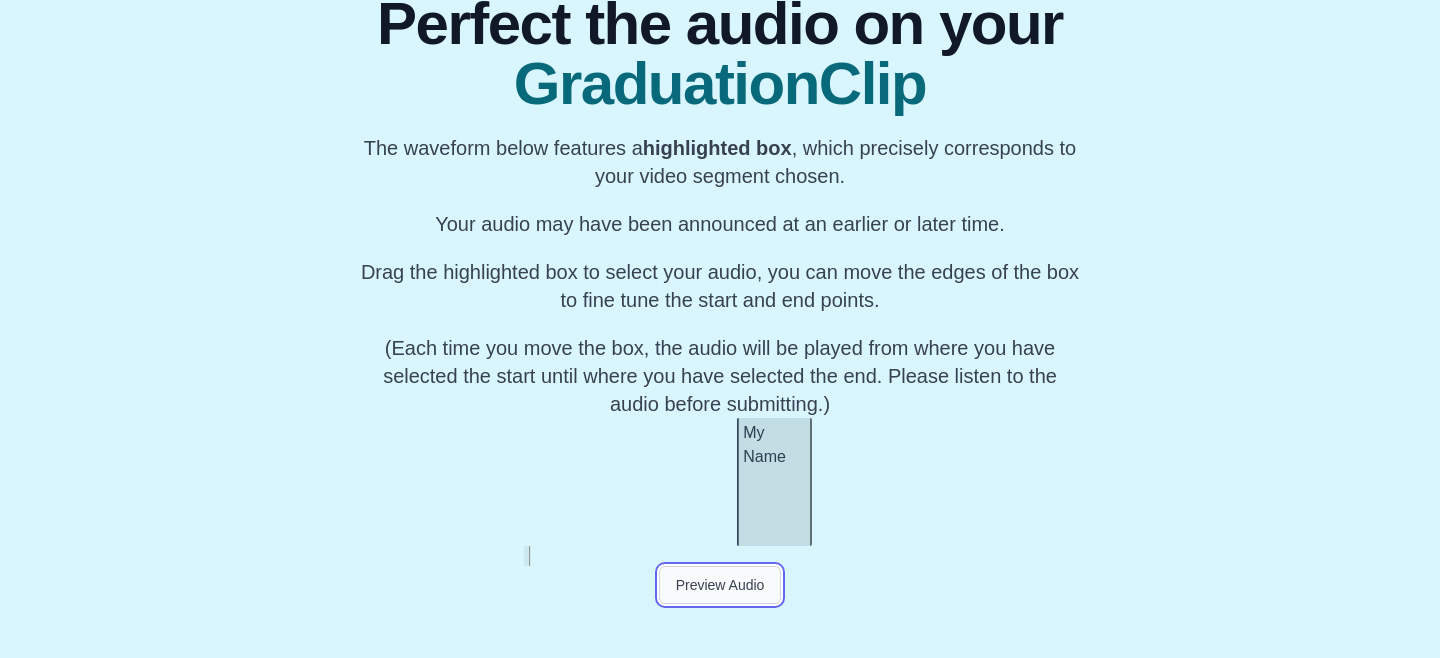 click on "Preview Audio" at bounding box center (720, 585) 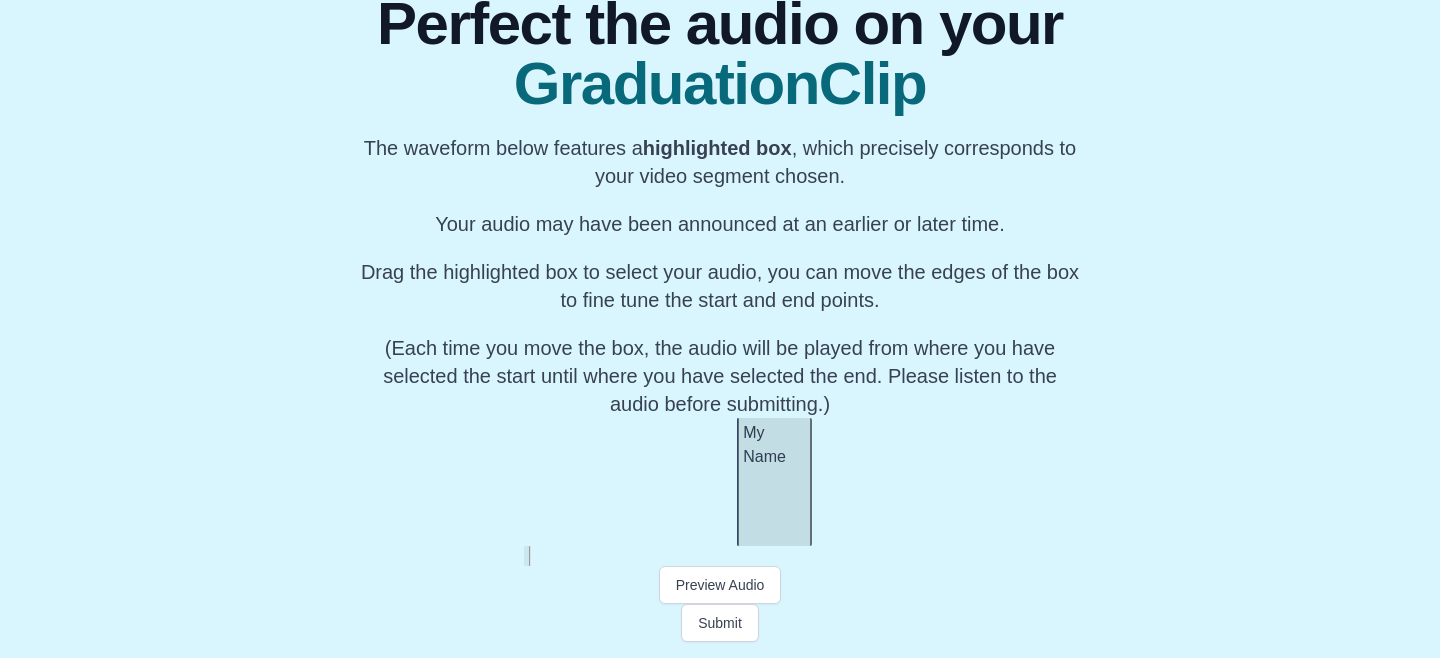 scroll, scrollTop: 0, scrollLeft: 12756, axis: horizontal 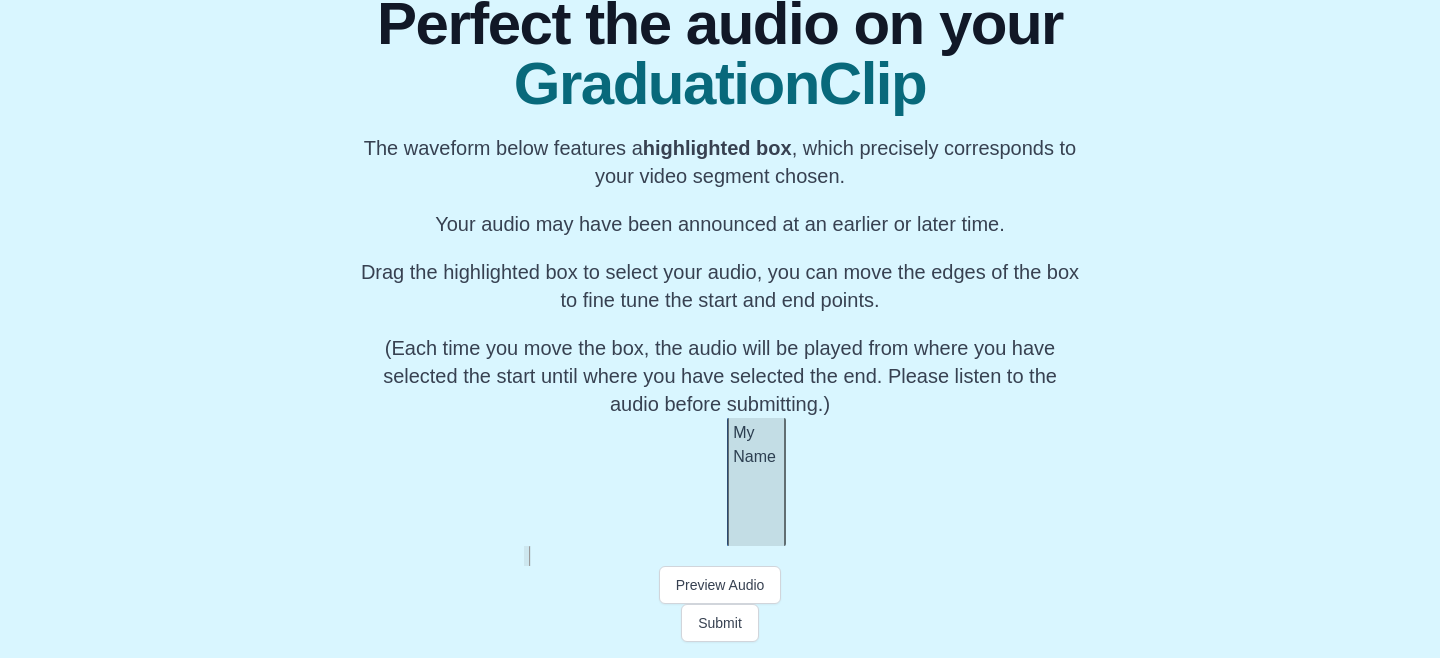 click at bounding box center (782, 482) 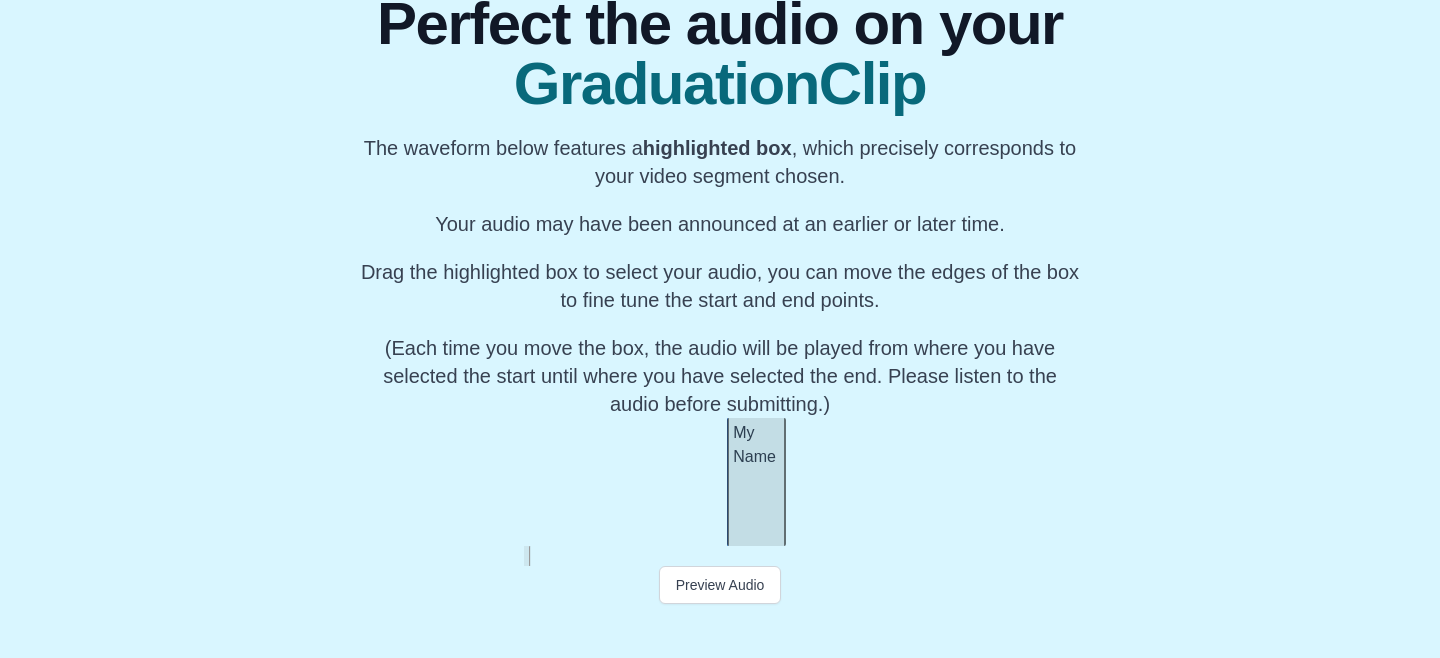 scroll, scrollTop: 0, scrollLeft: 12763, axis: horizontal 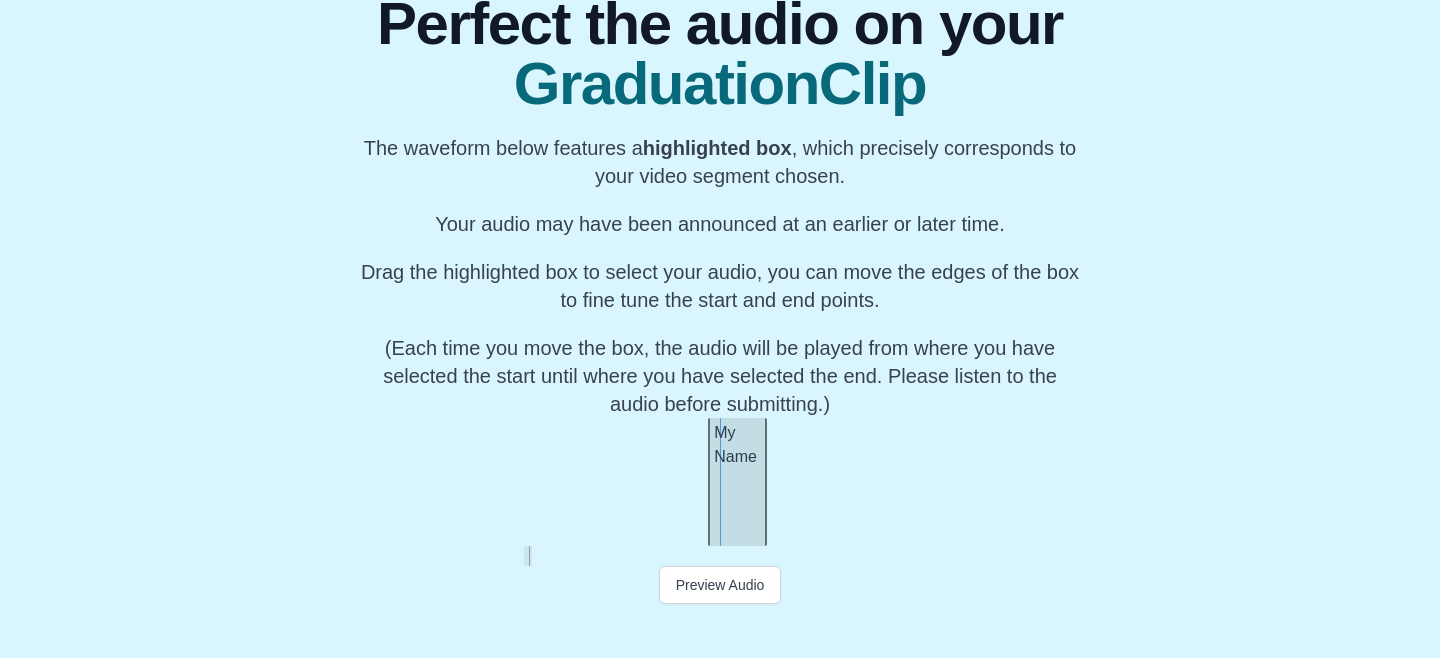 click on "My Name" at bounding box center [738, 482] 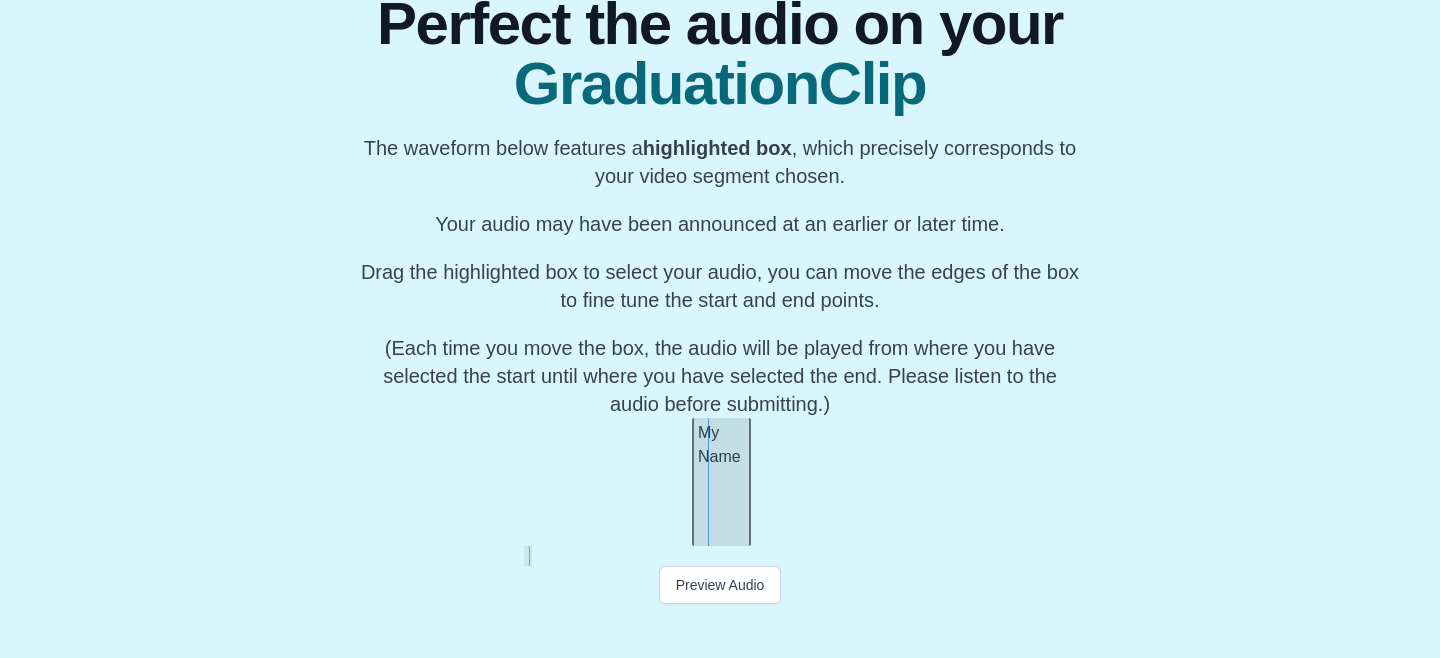 click on "My Name" at bounding box center (722, 482) 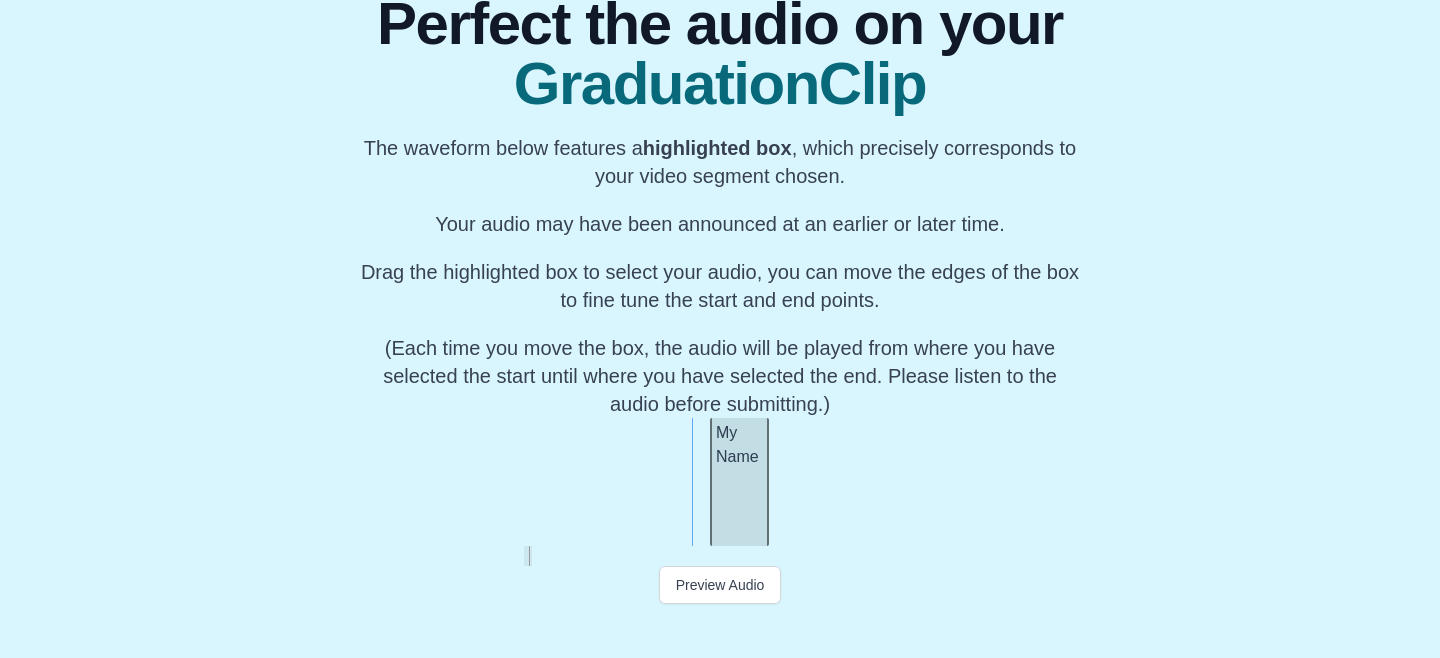 click on "My Name" at bounding box center (740, 482) 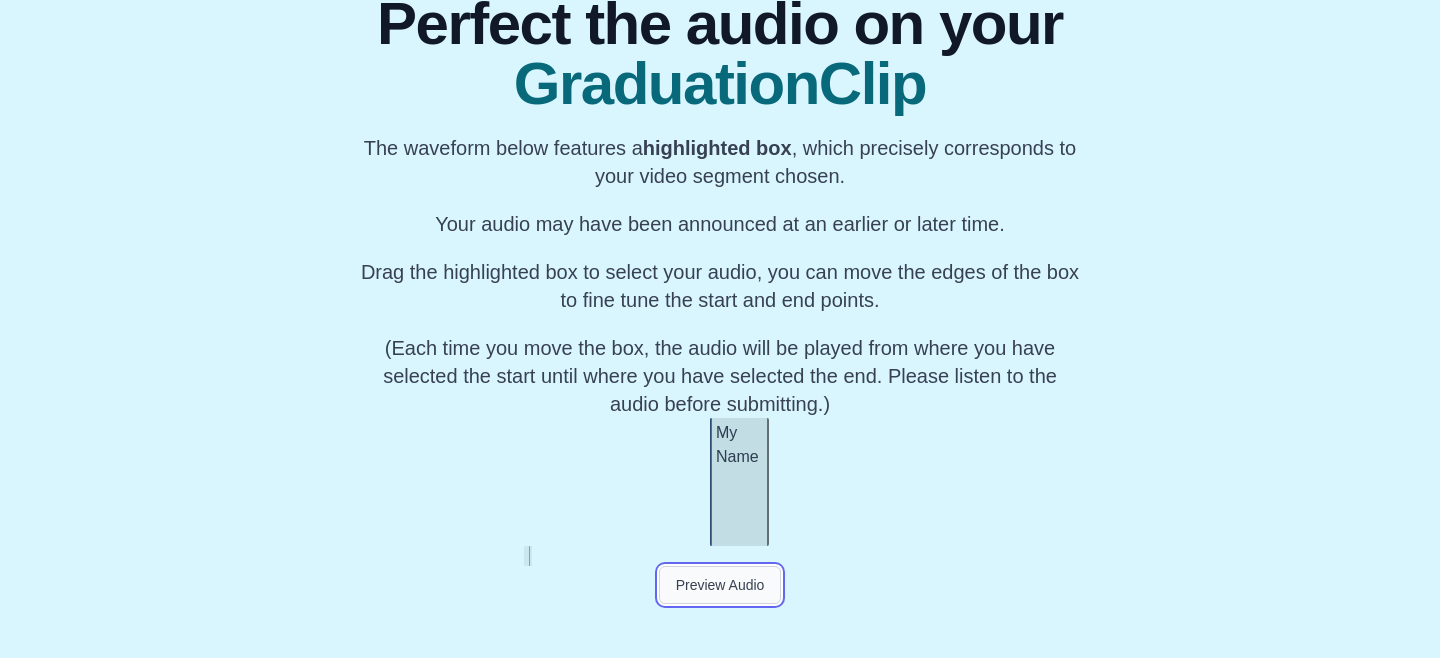 click on "Preview Audio" at bounding box center [720, 585] 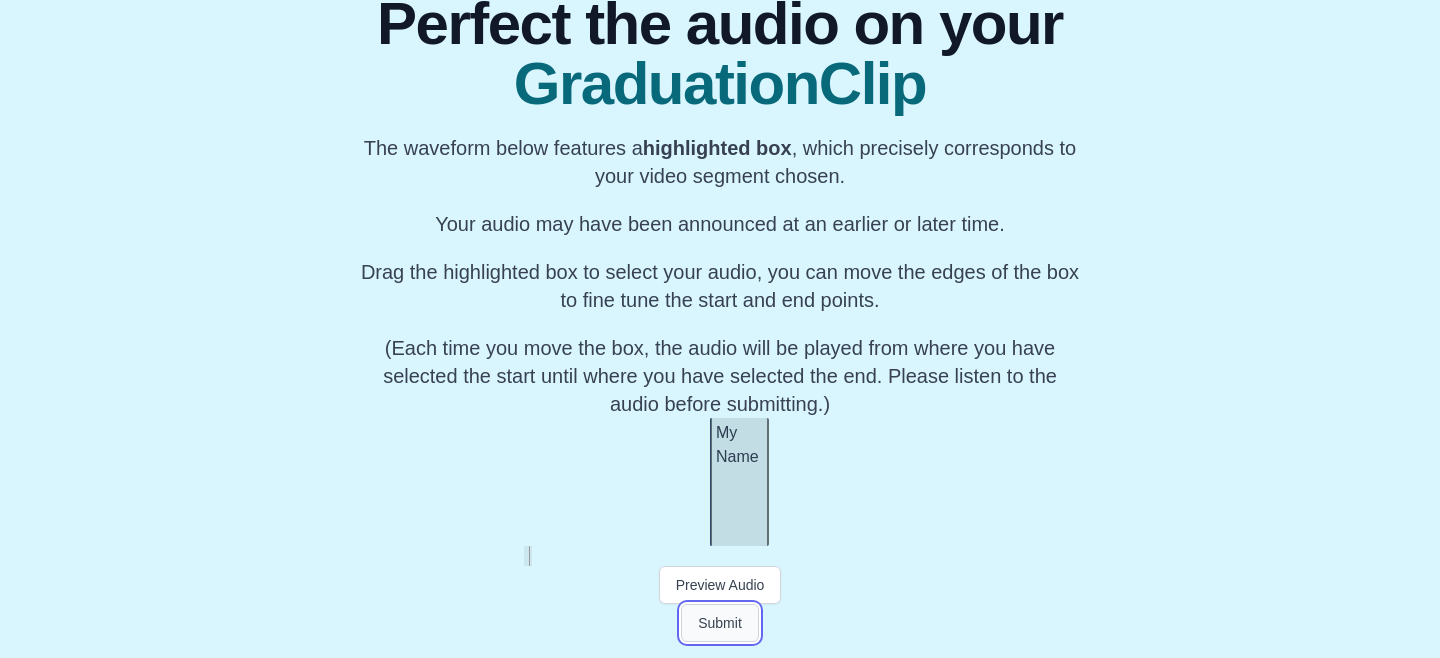 click on "Submit" at bounding box center (720, 623) 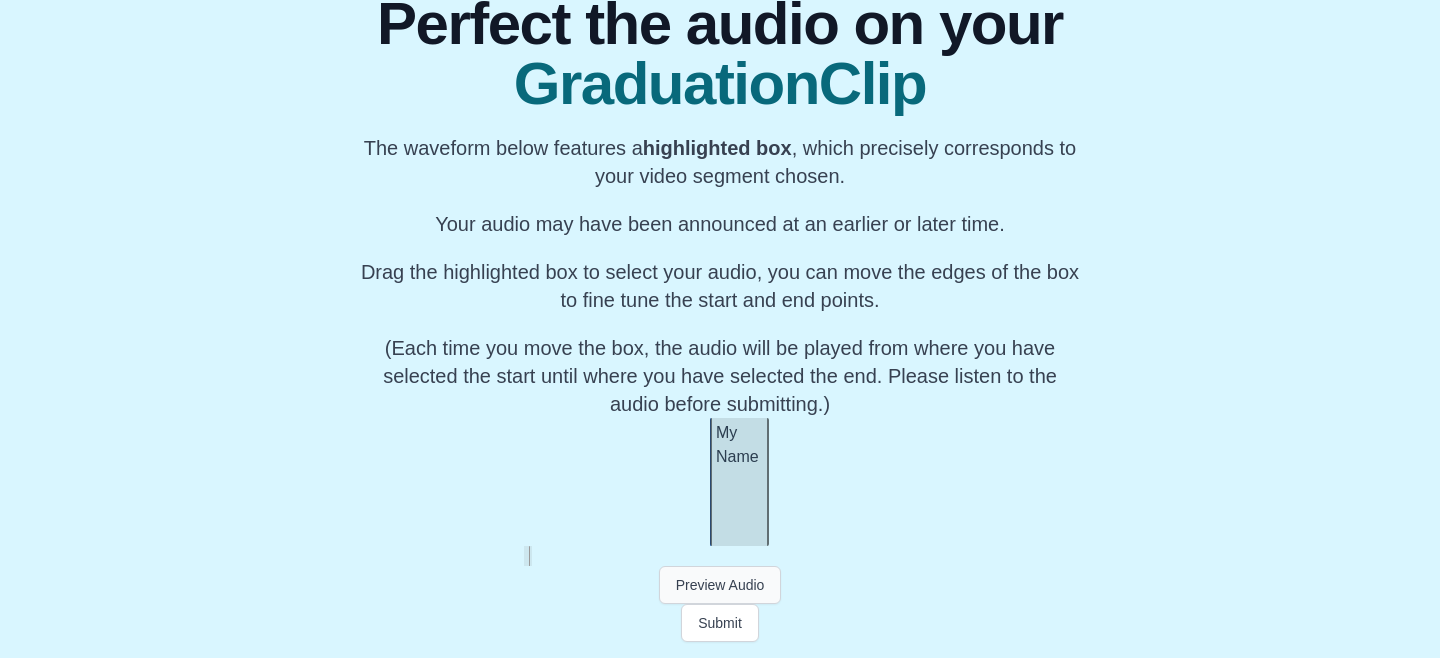 scroll, scrollTop: 0, scrollLeft: 0, axis: both 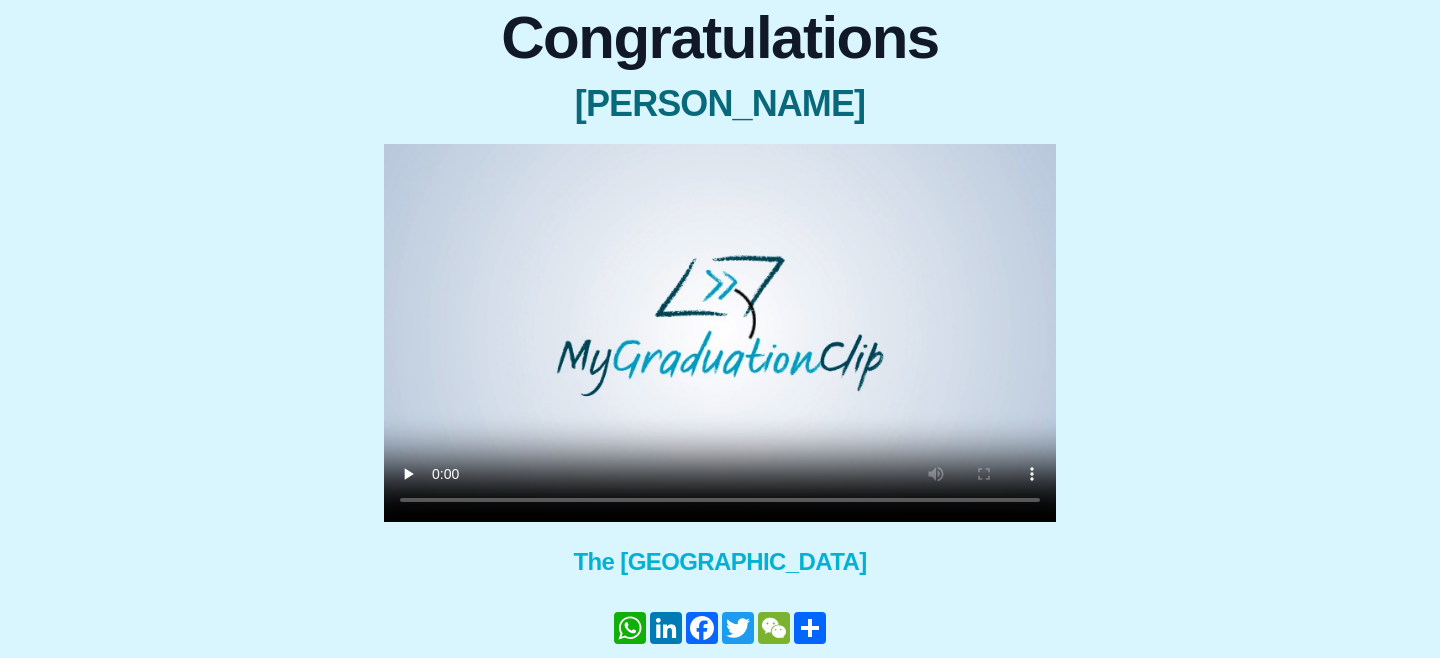 type 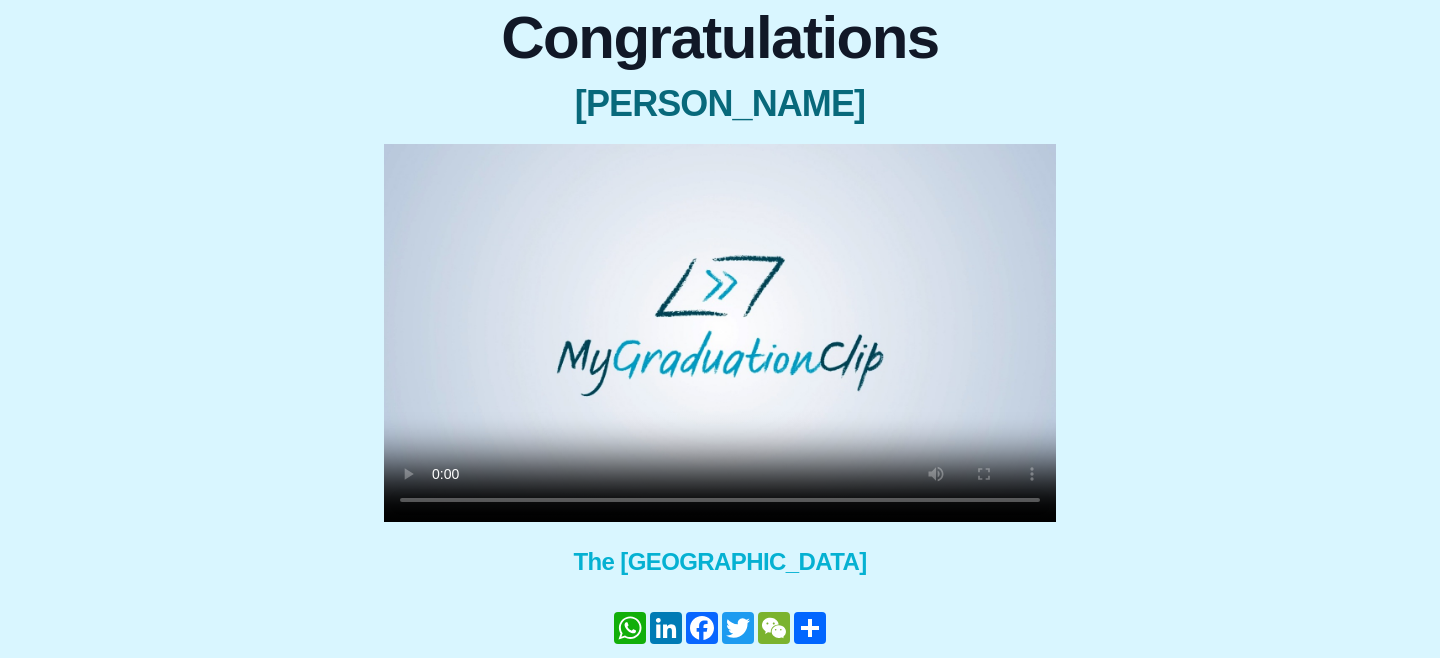 scroll, scrollTop: 283, scrollLeft: 0, axis: vertical 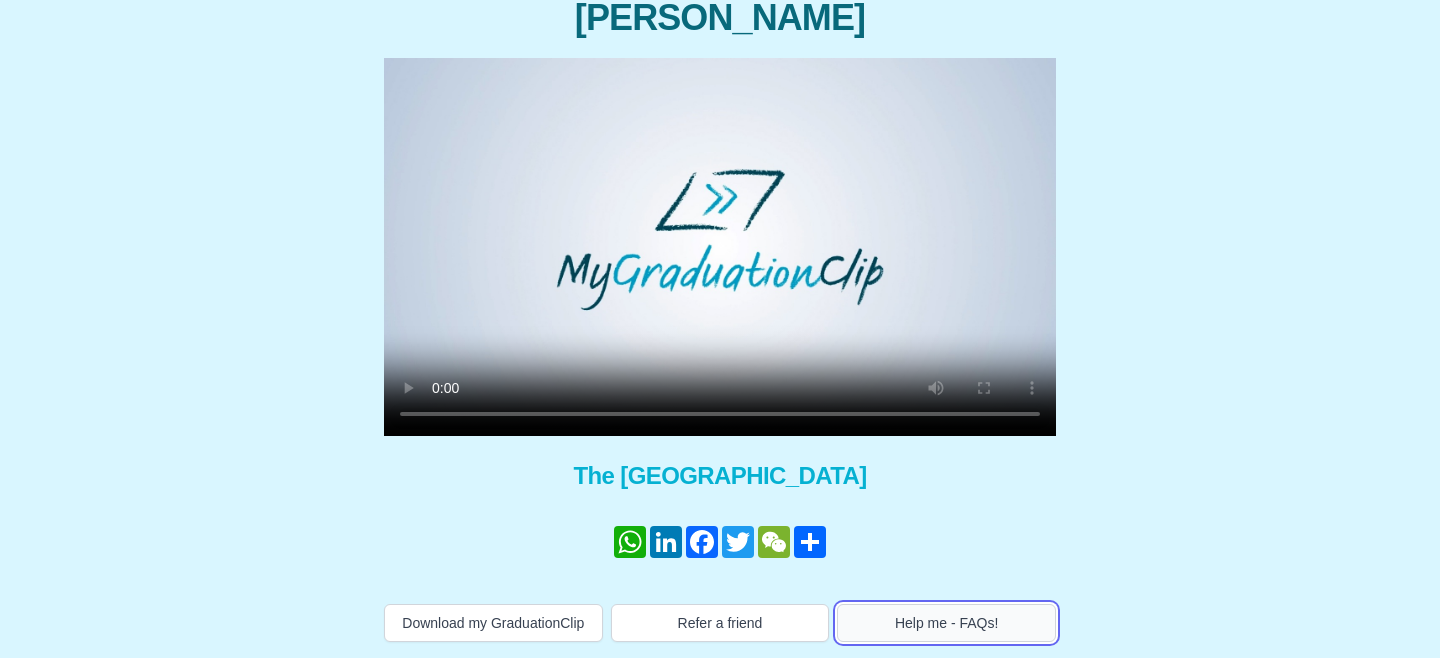 click on "Help me - FAQs!" at bounding box center [946, 623] 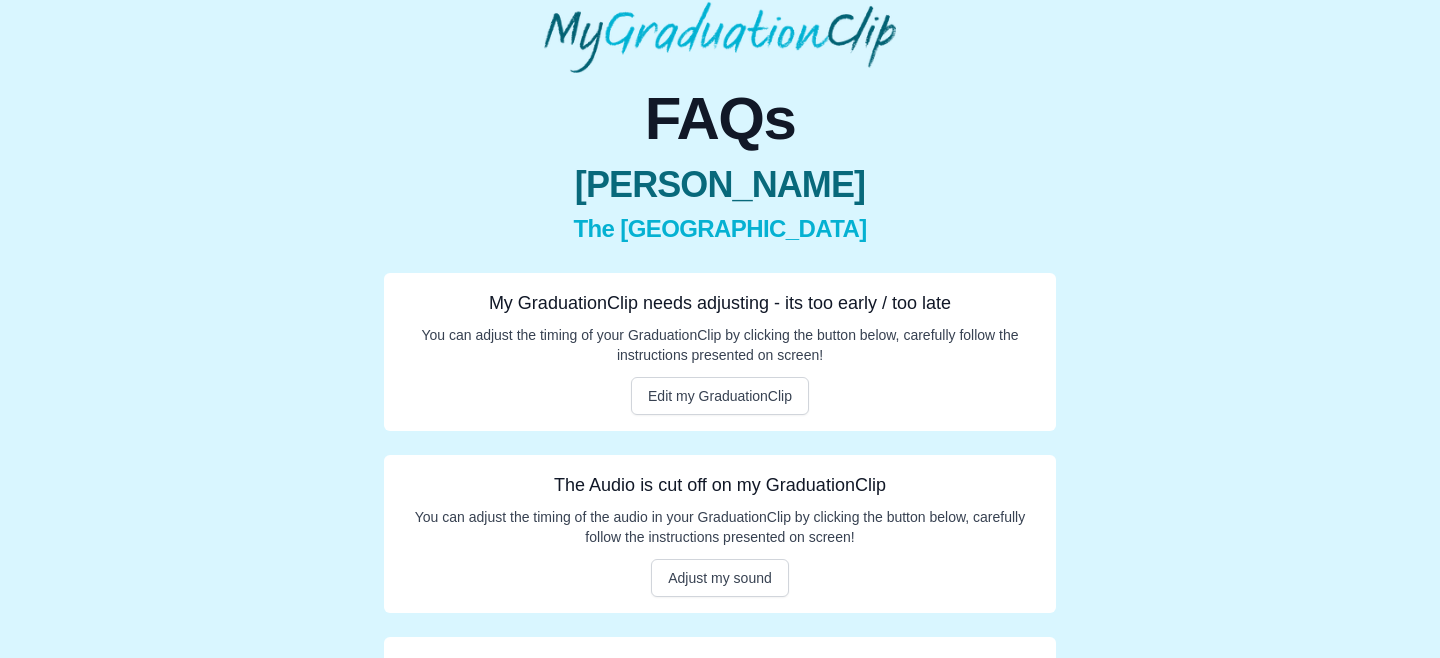 scroll, scrollTop: 249, scrollLeft: 0, axis: vertical 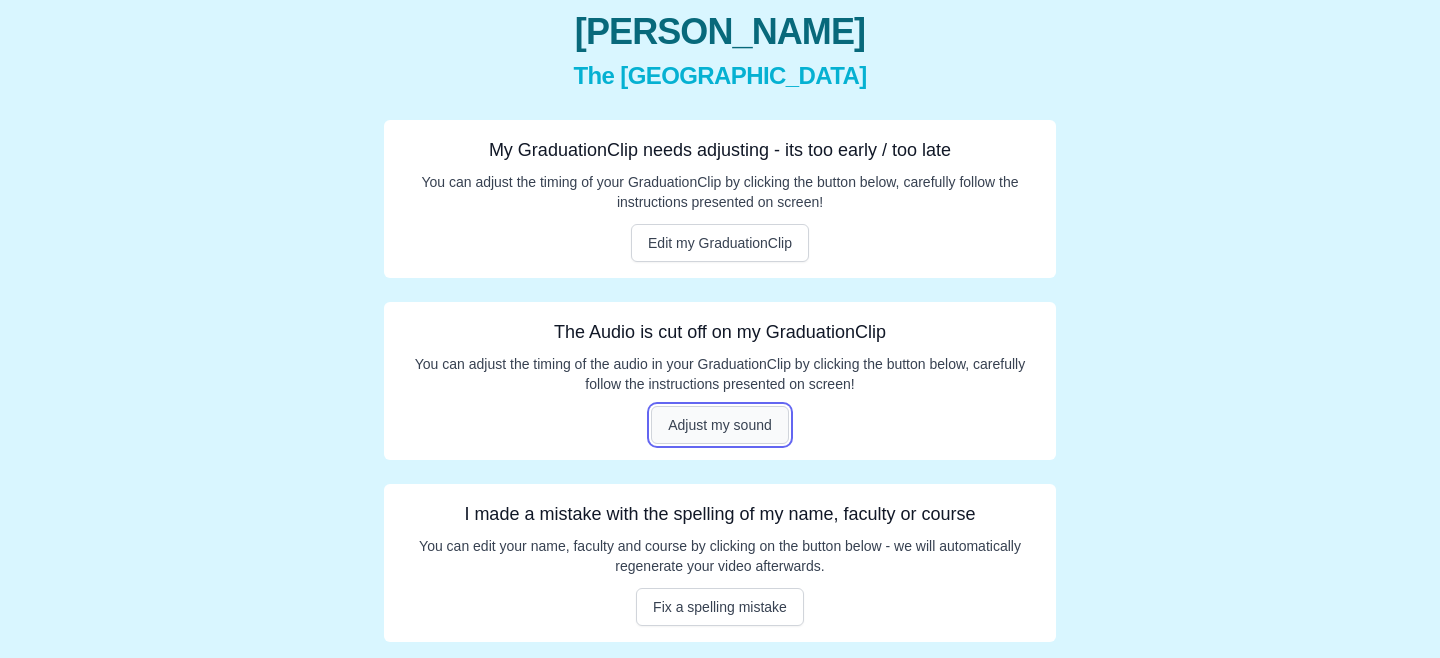 click on "Adjust my sound" at bounding box center [720, 425] 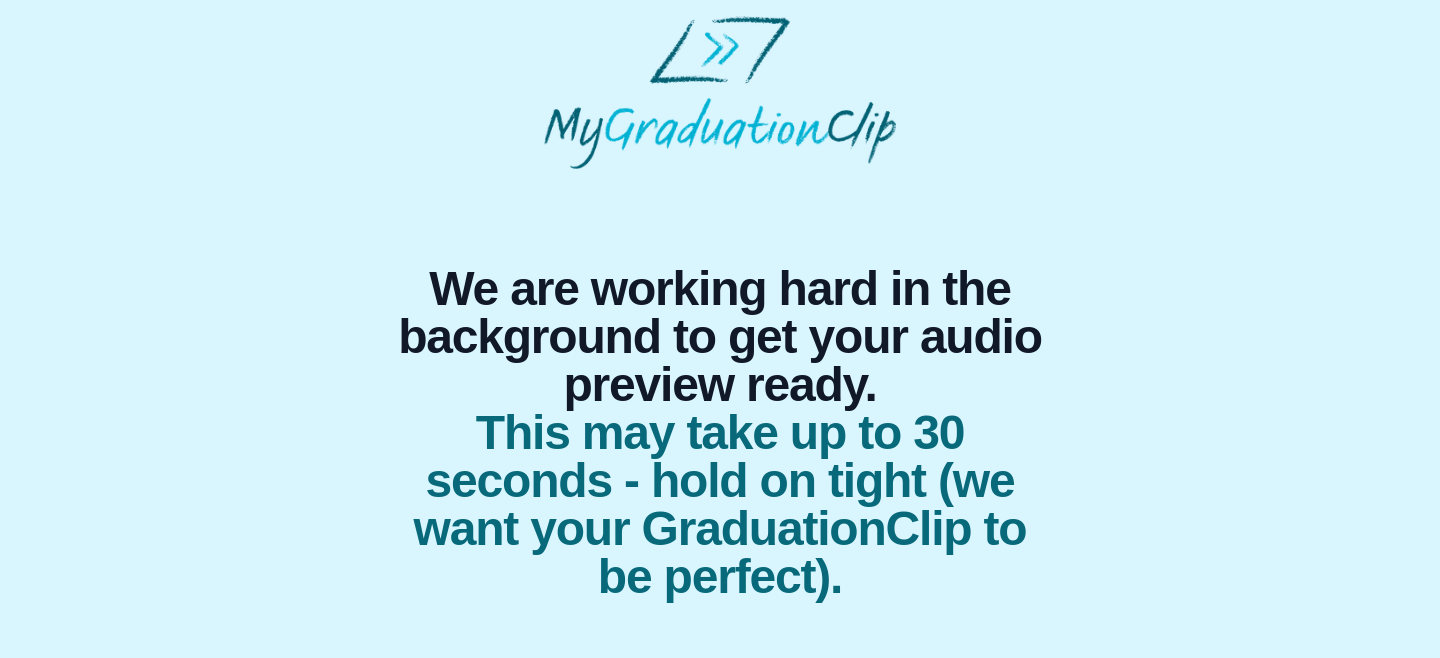 scroll, scrollTop: 0, scrollLeft: 0, axis: both 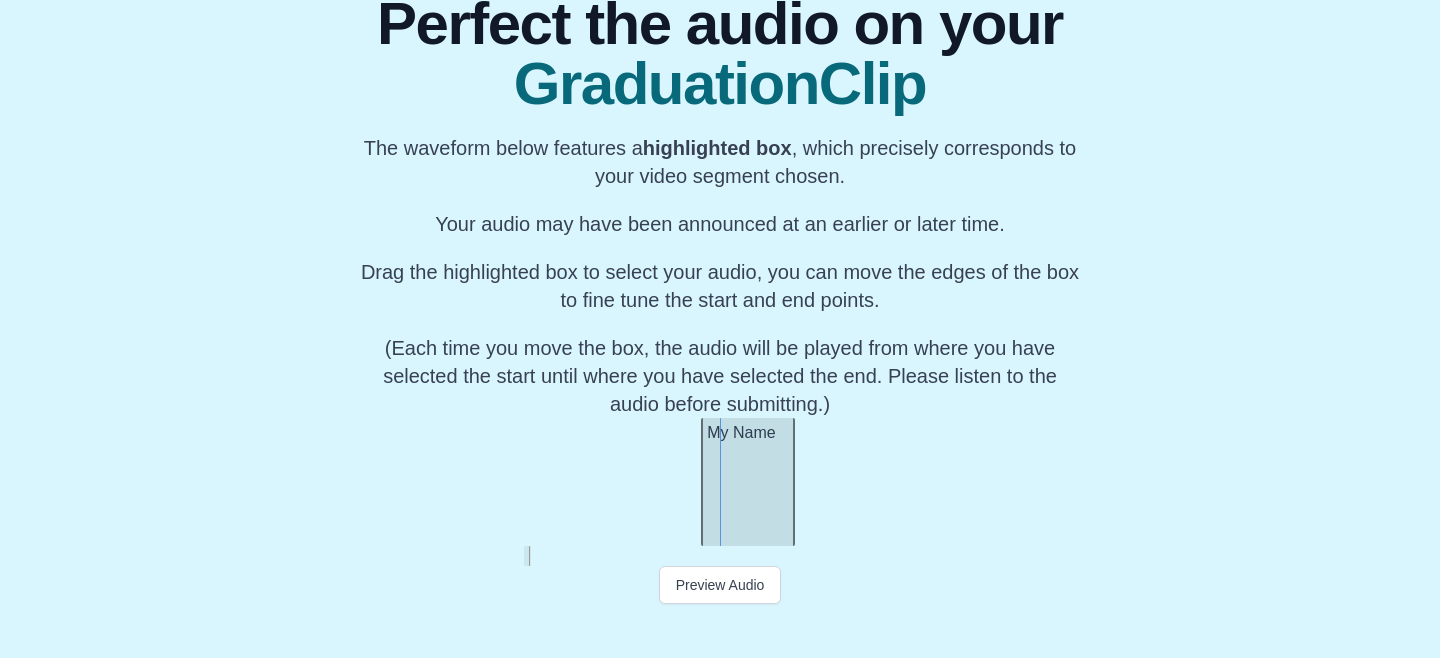 click at bounding box center (705, 482) 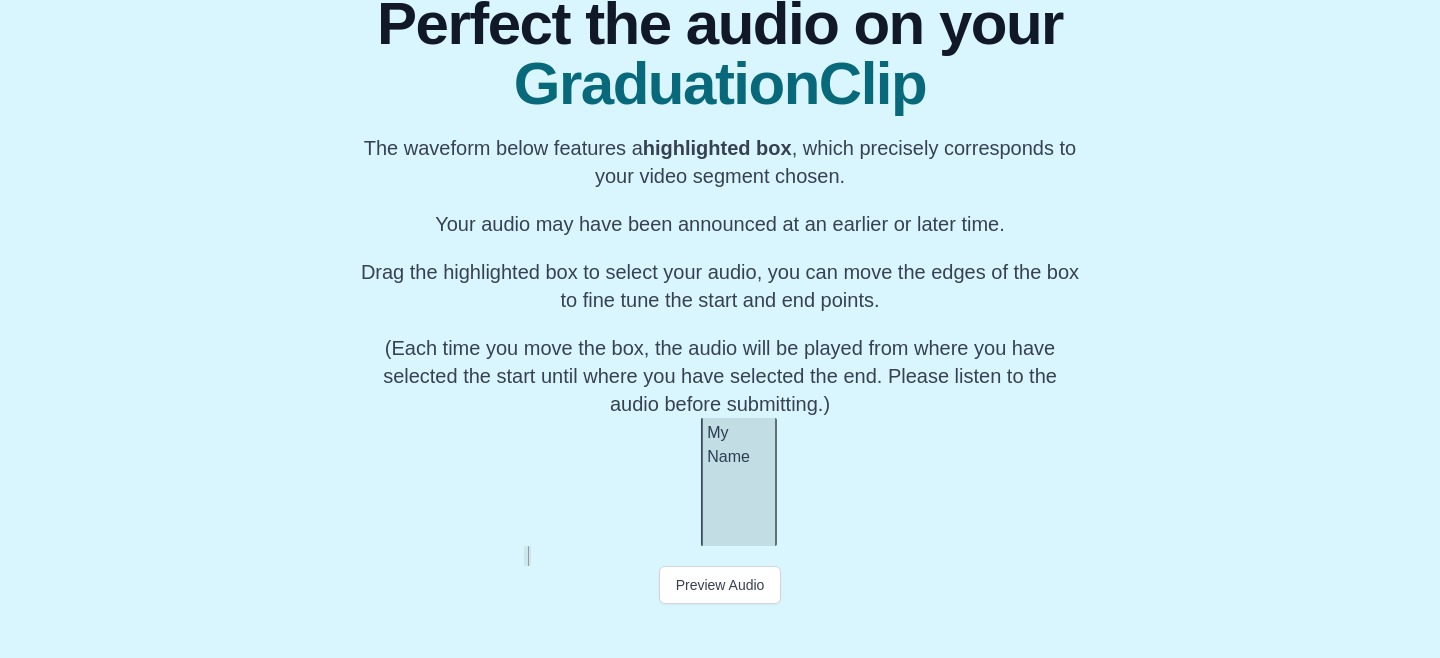 click at bounding box center [773, 482] 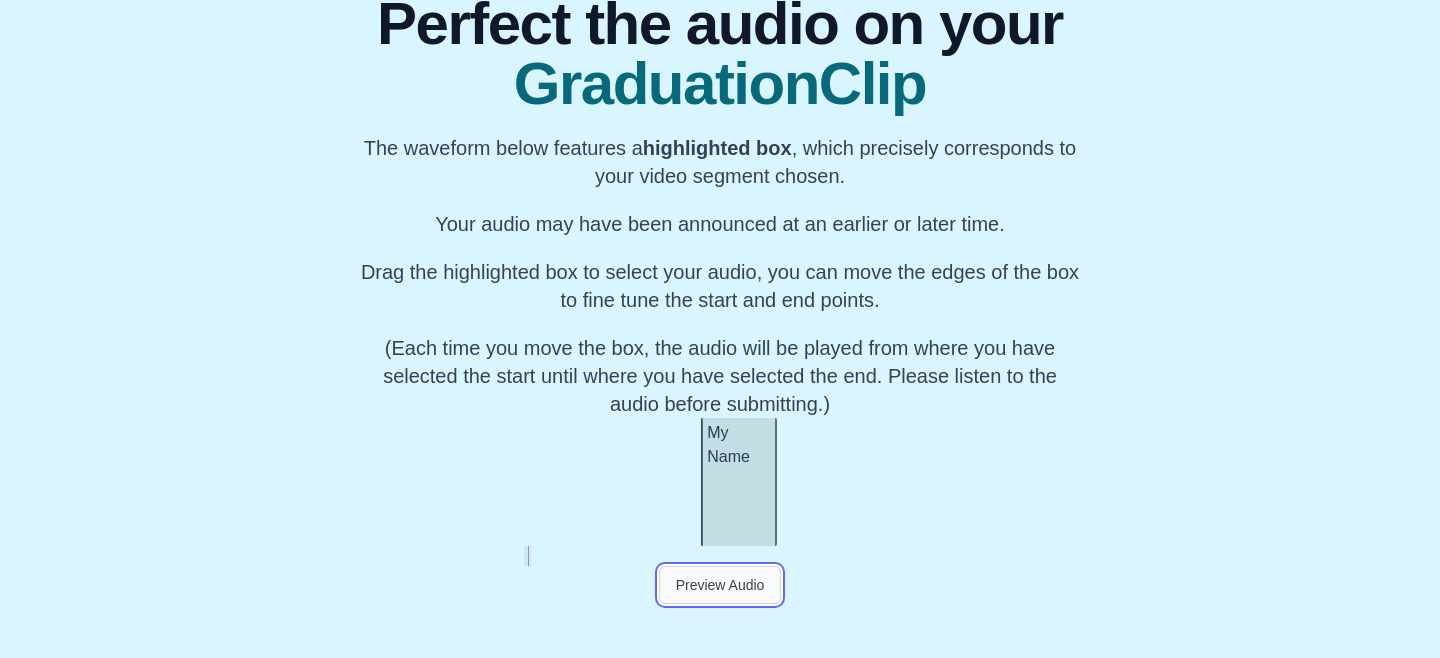 click on "Preview Audio" at bounding box center [720, 585] 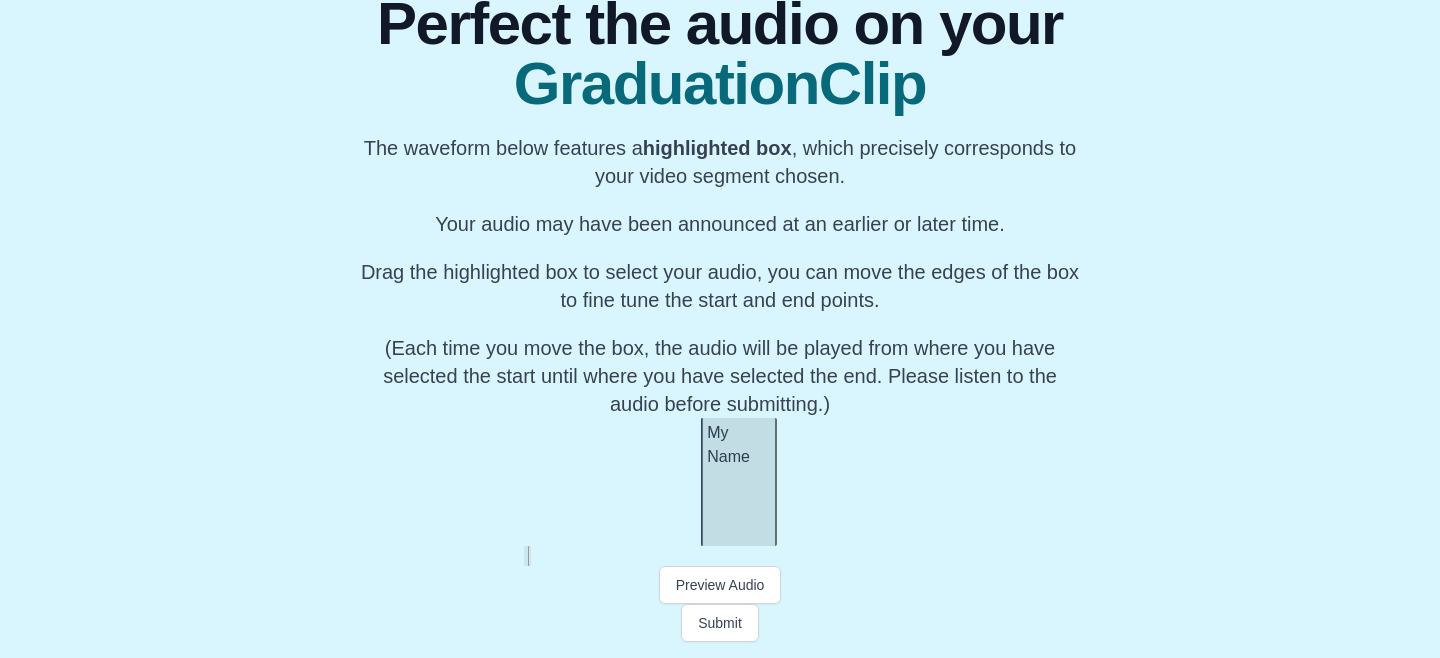 click on "My Name" at bounding box center [739, 482] 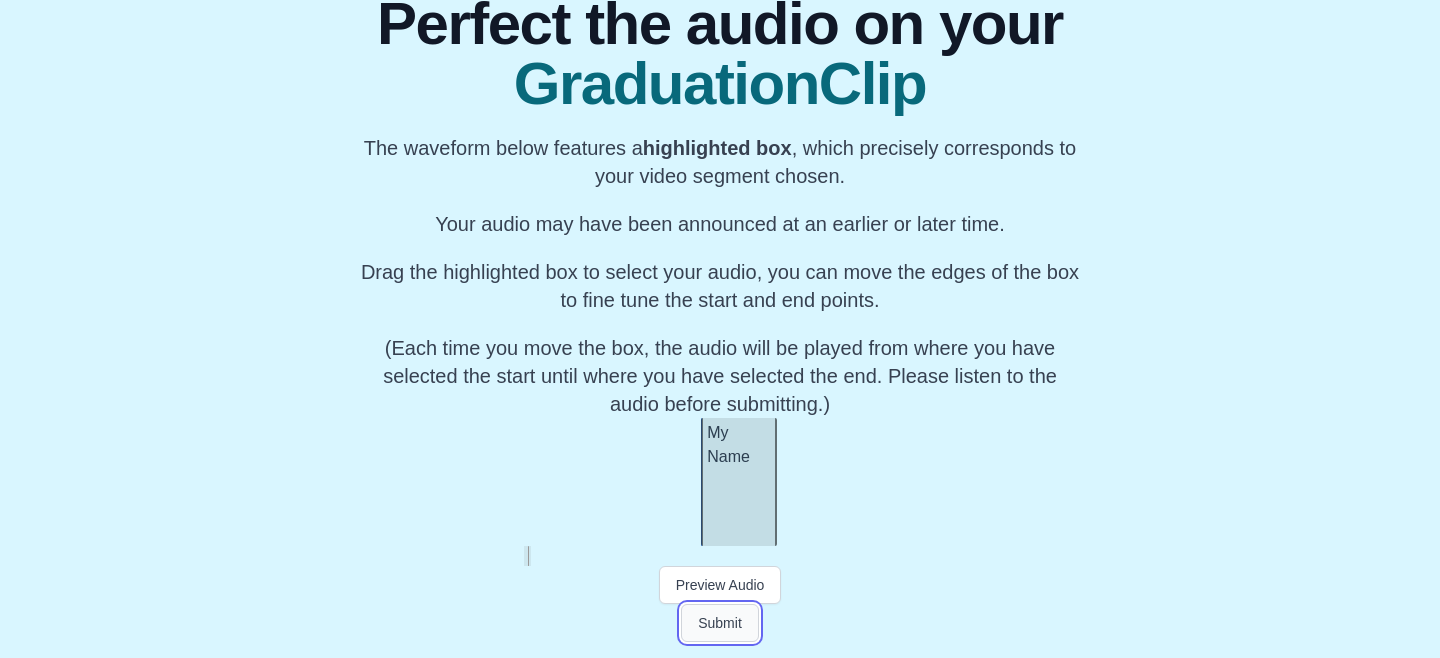 click on "Submit" at bounding box center (720, 623) 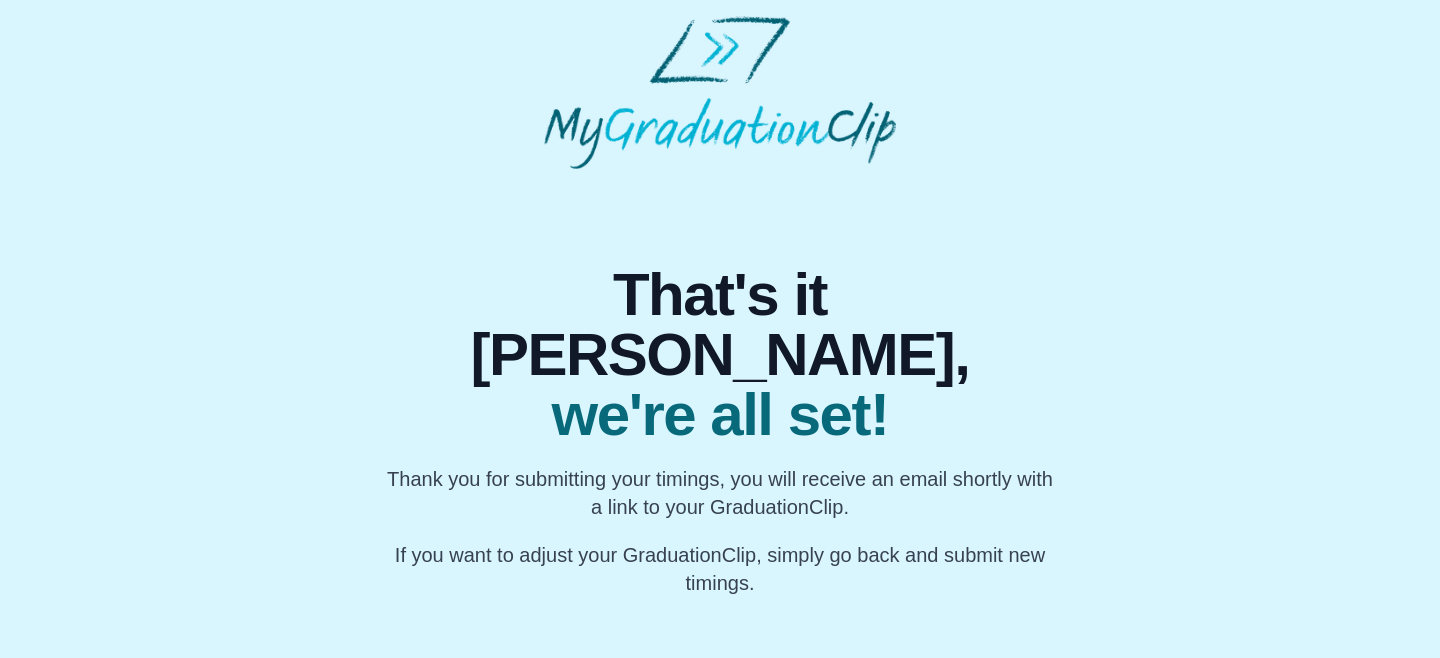 scroll, scrollTop: 0, scrollLeft: 0, axis: both 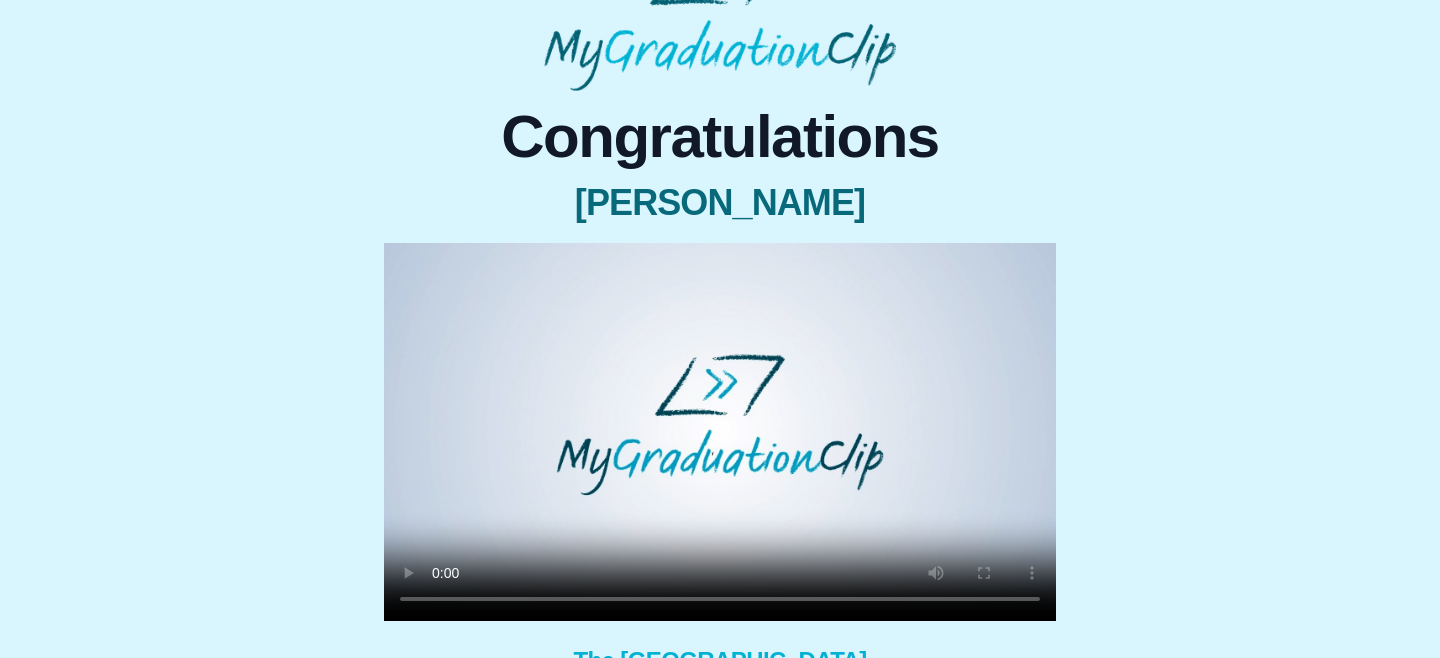 type 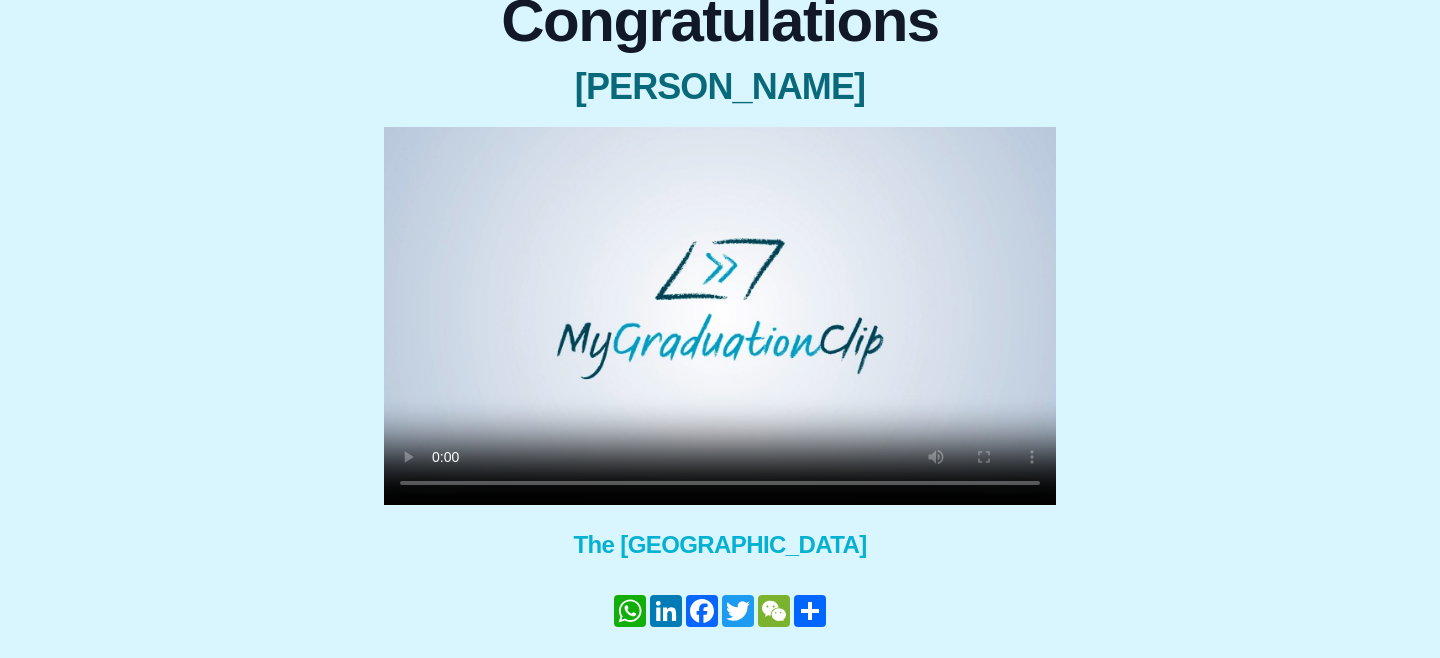 scroll, scrollTop: 283, scrollLeft: 0, axis: vertical 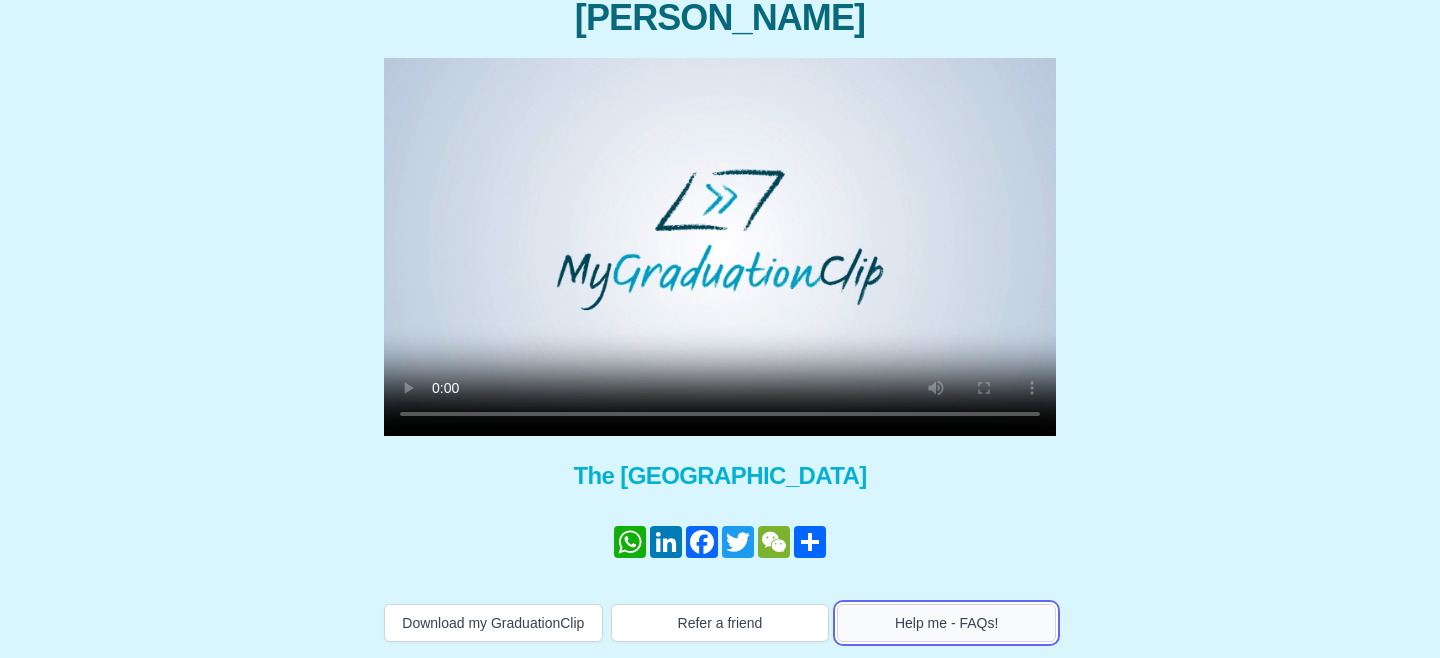 click on "Help me - FAQs!" at bounding box center (946, 623) 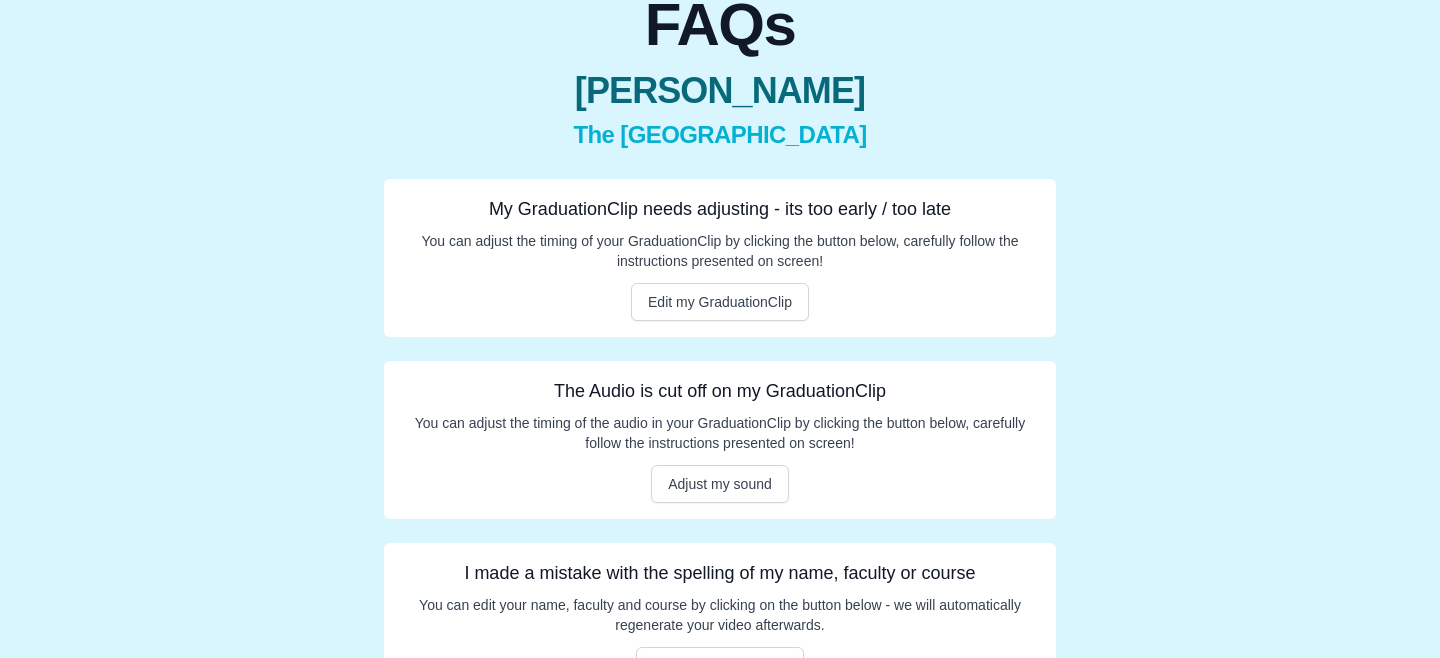 scroll, scrollTop: 168, scrollLeft: 0, axis: vertical 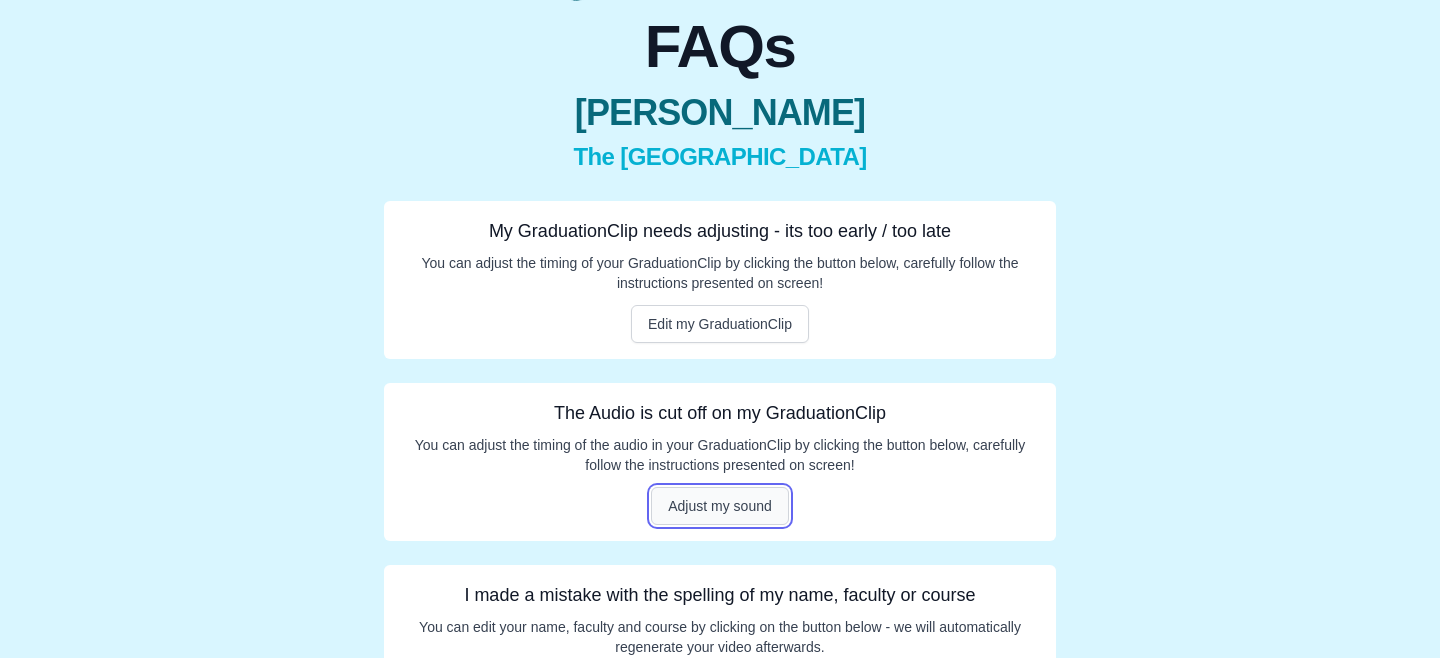 click on "Adjust my sound" at bounding box center [720, 506] 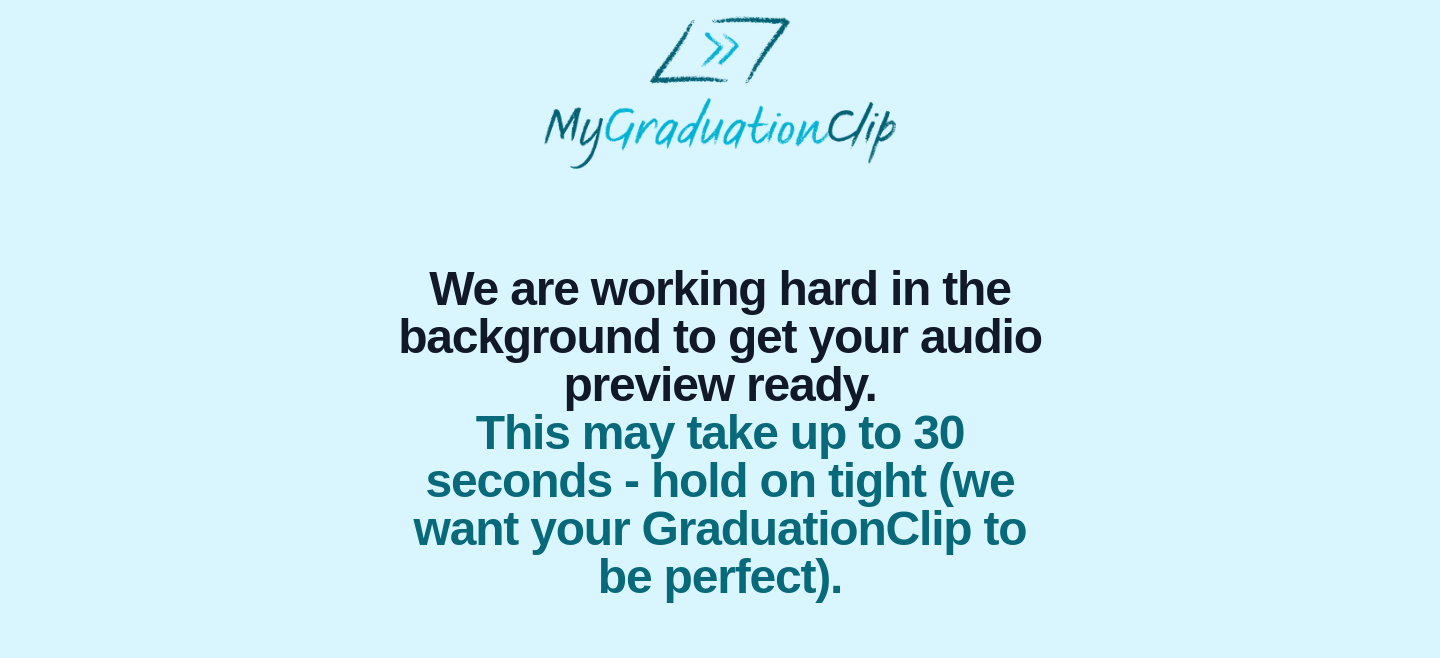 scroll, scrollTop: 0, scrollLeft: 0, axis: both 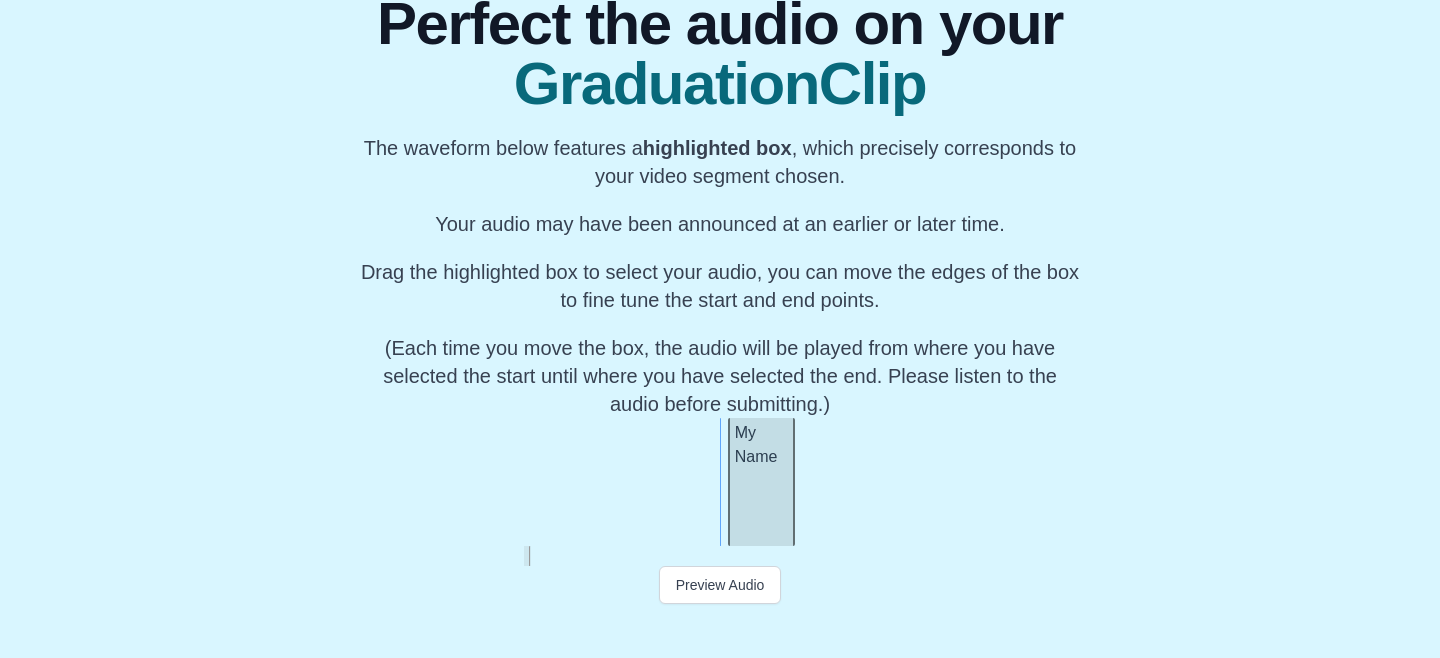 click at bounding box center (732, 482) 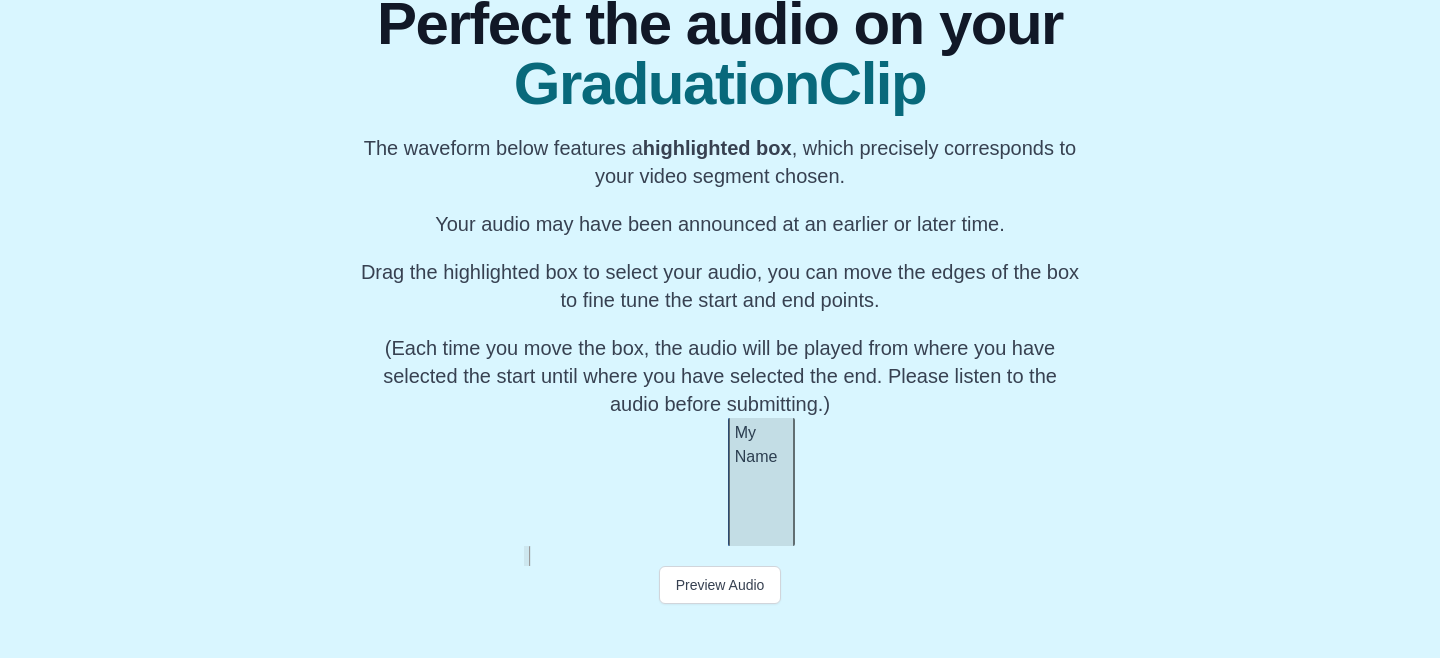 scroll, scrollTop: 0, scrollLeft: 12744, axis: horizontal 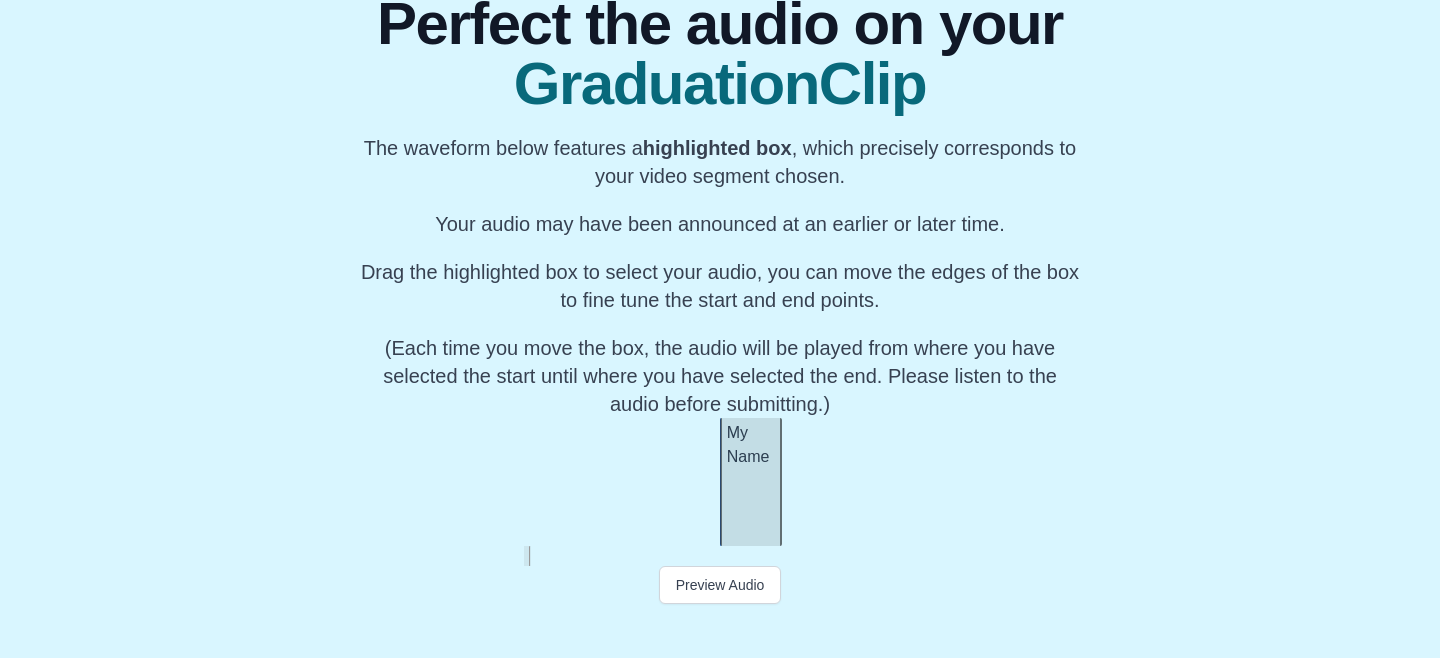 click at bounding box center [778, 482] 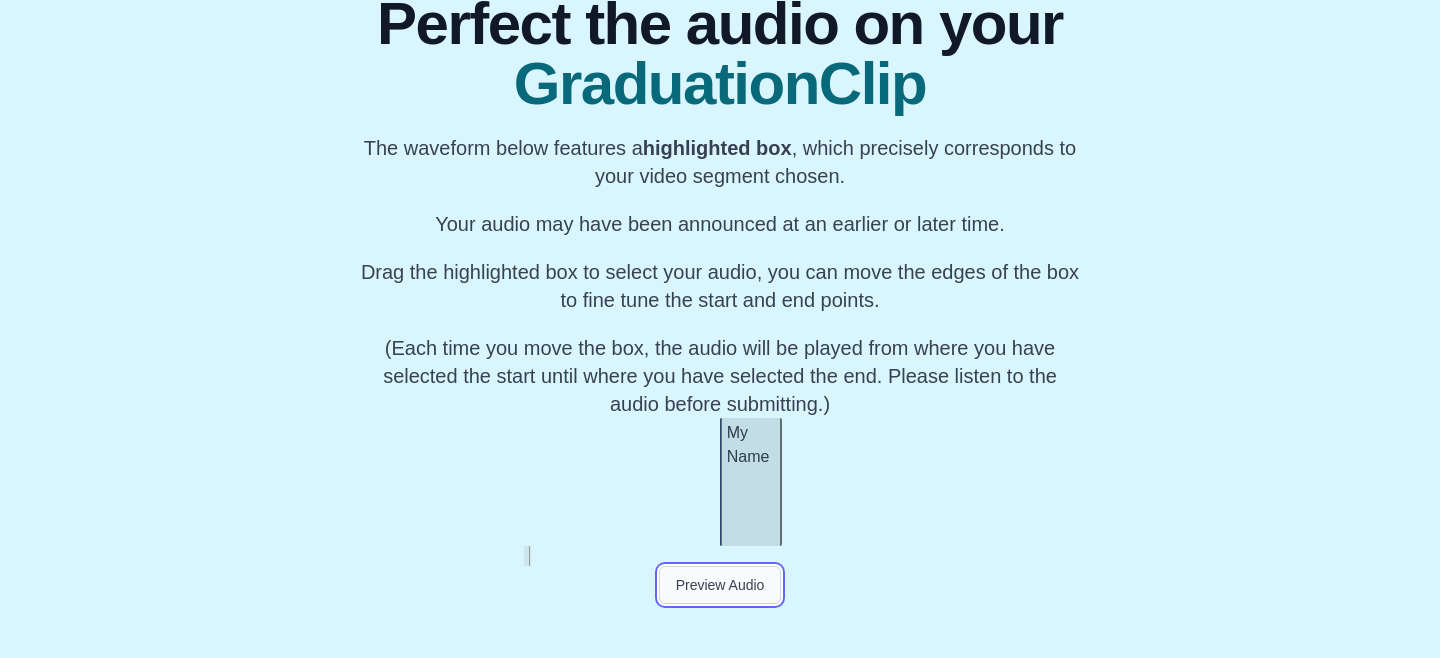 click on "Preview Audio" at bounding box center (720, 585) 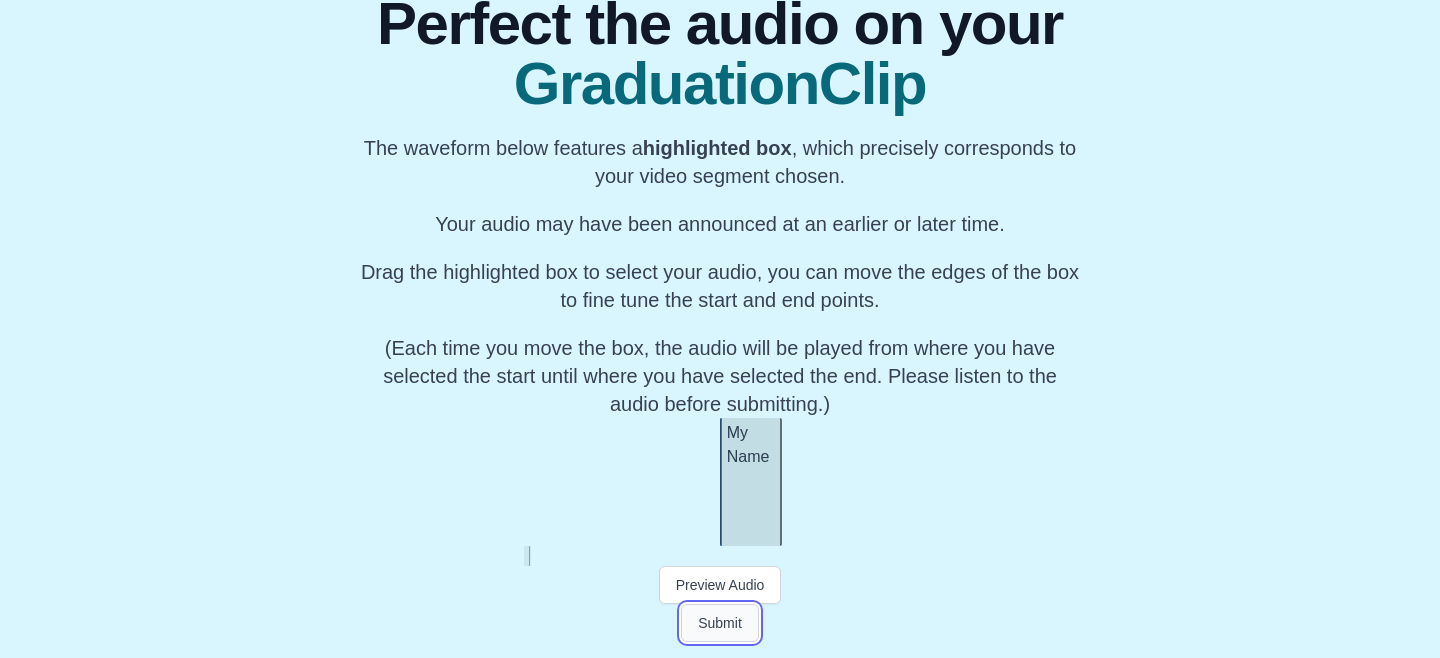 click on "Submit" at bounding box center (720, 623) 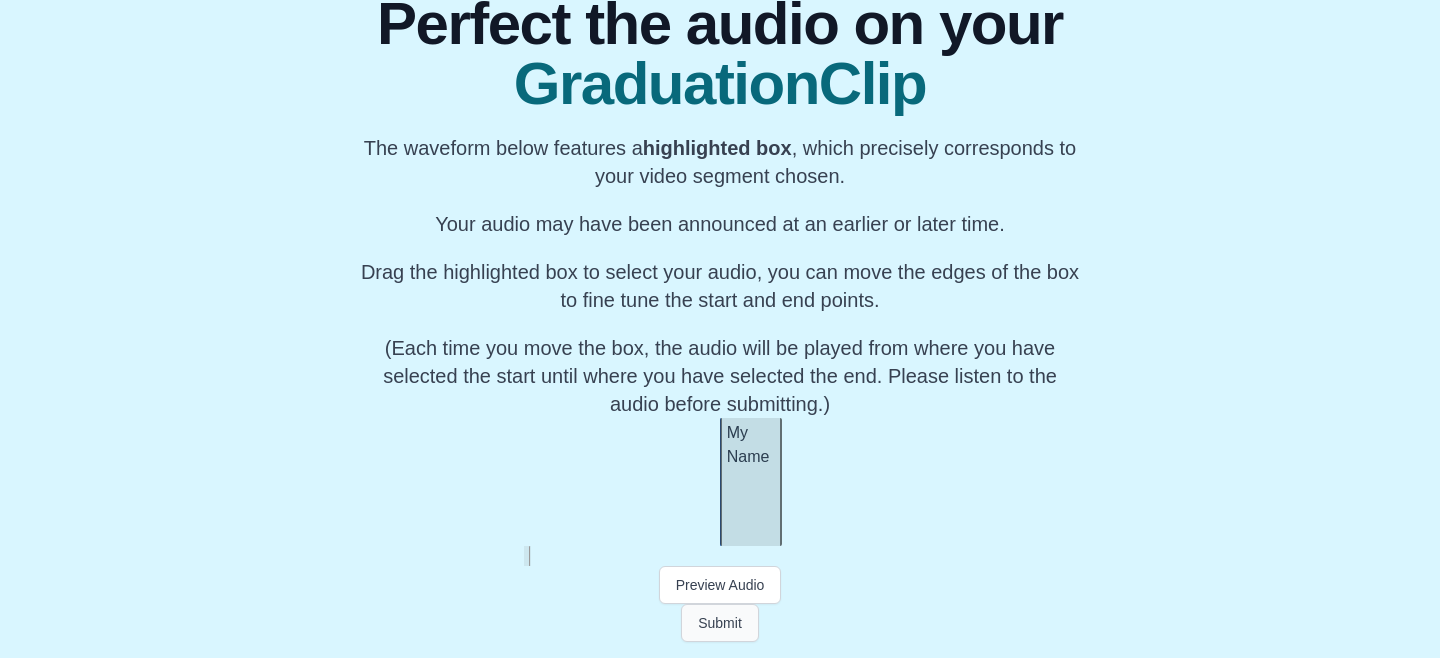 scroll, scrollTop: 0, scrollLeft: 0, axis: both 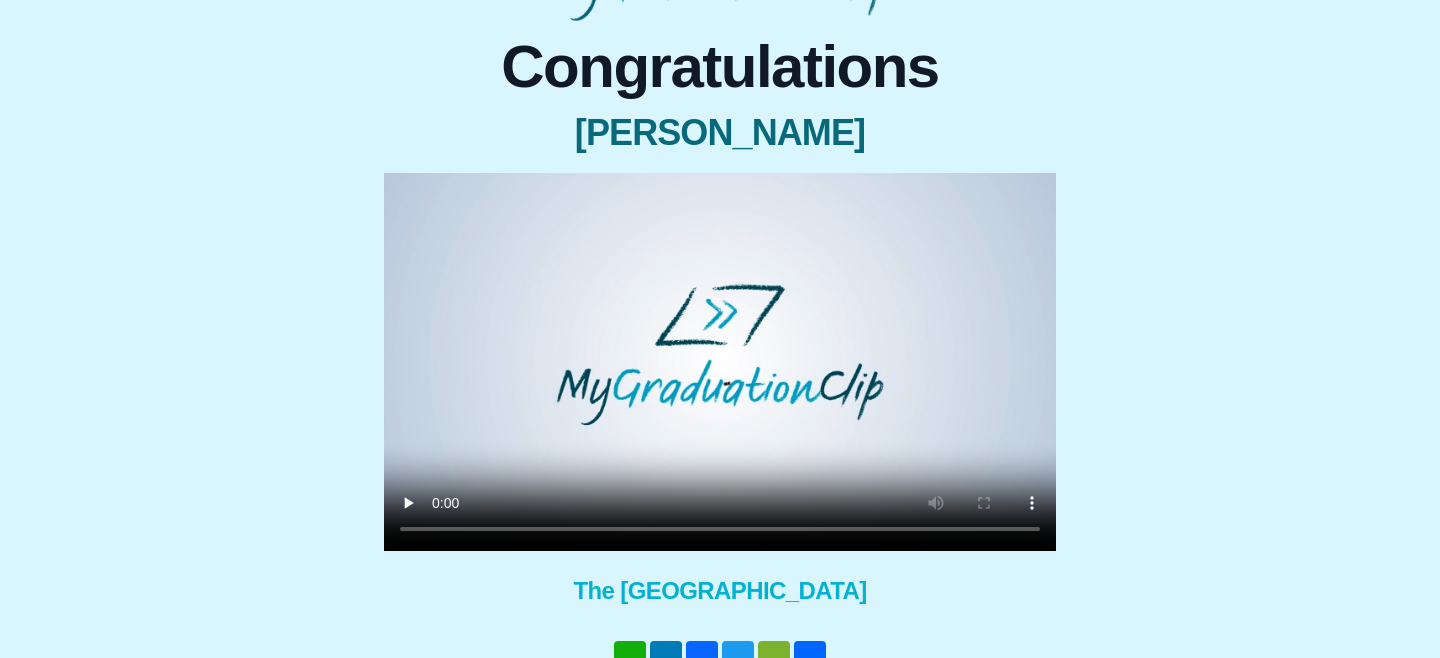 type 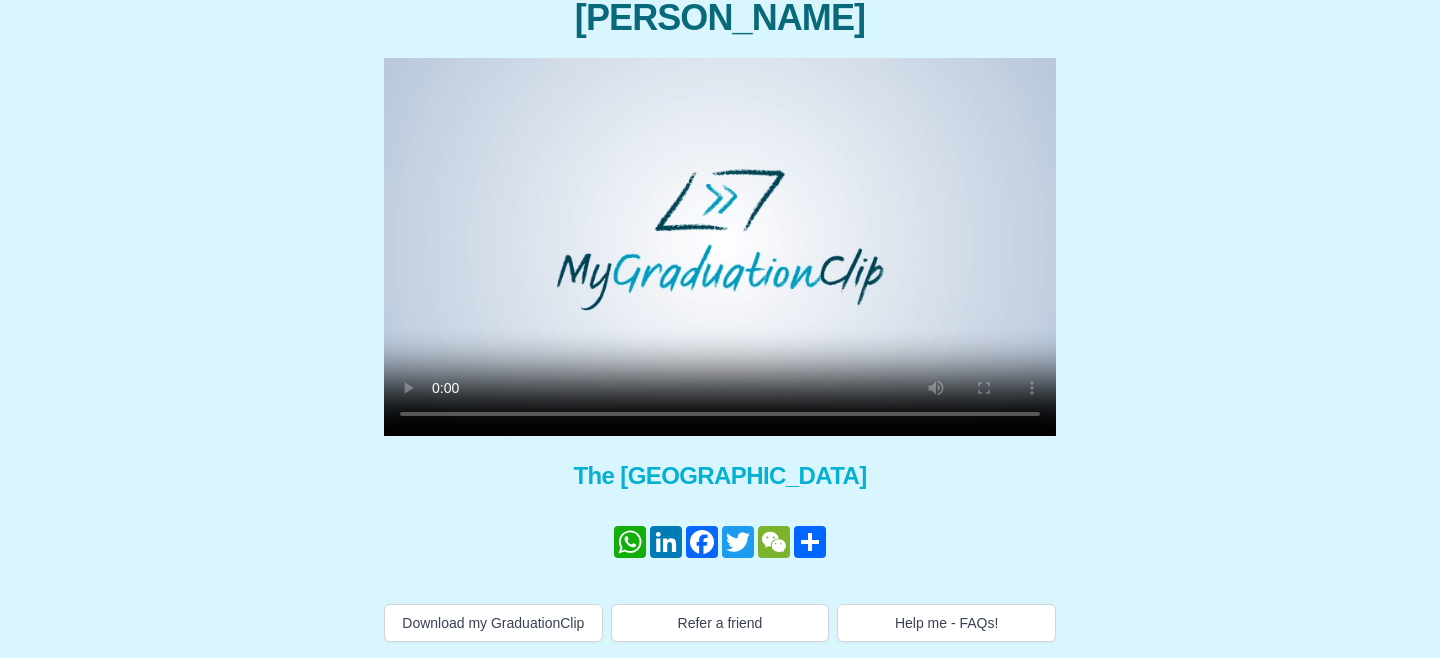 scroll, scrollTop: 283, scrollLeft: 0, axis: vertical 